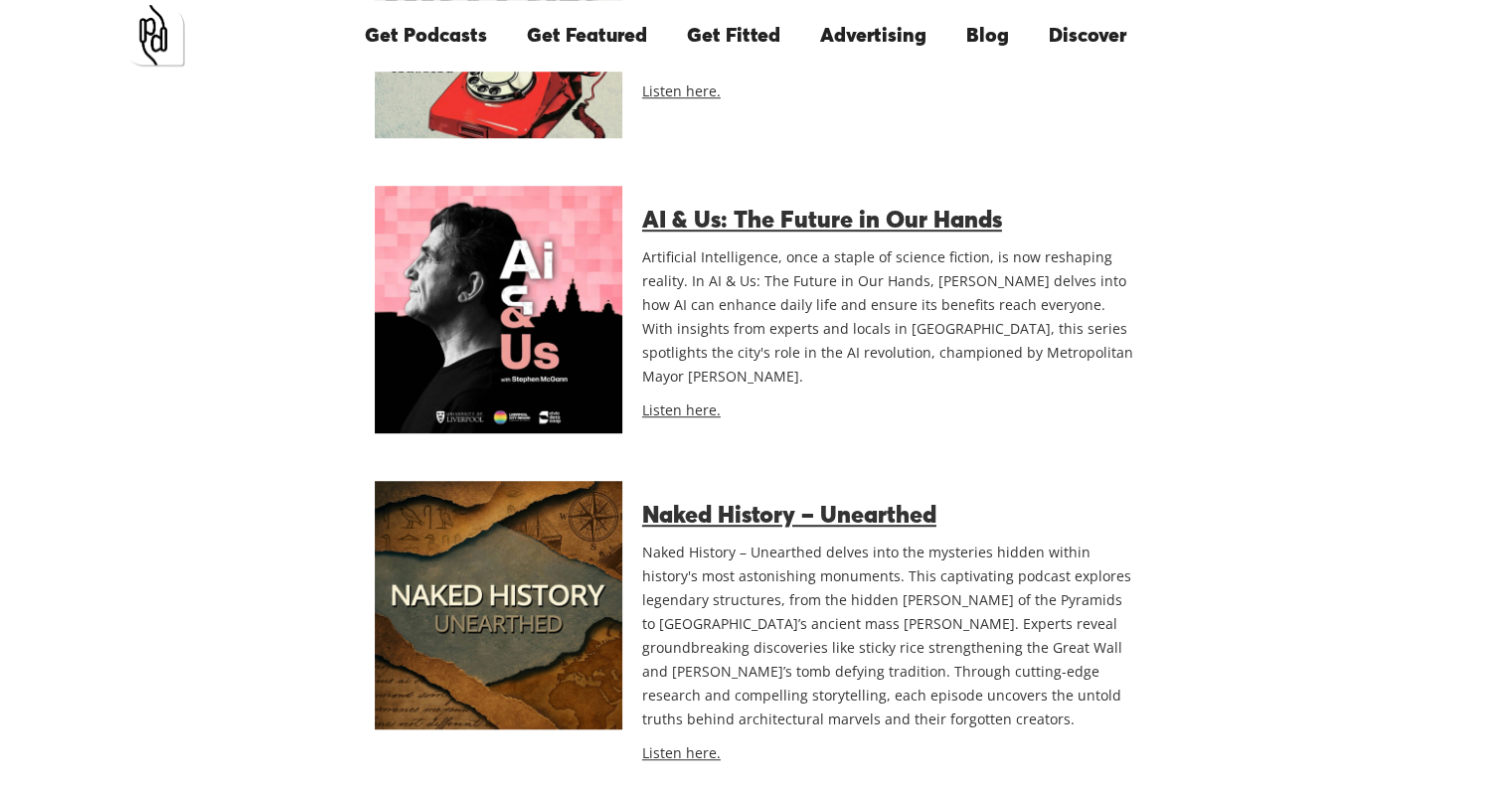 scroll, scrollTop: 1391, scrollLeft: 0, axis: vertical 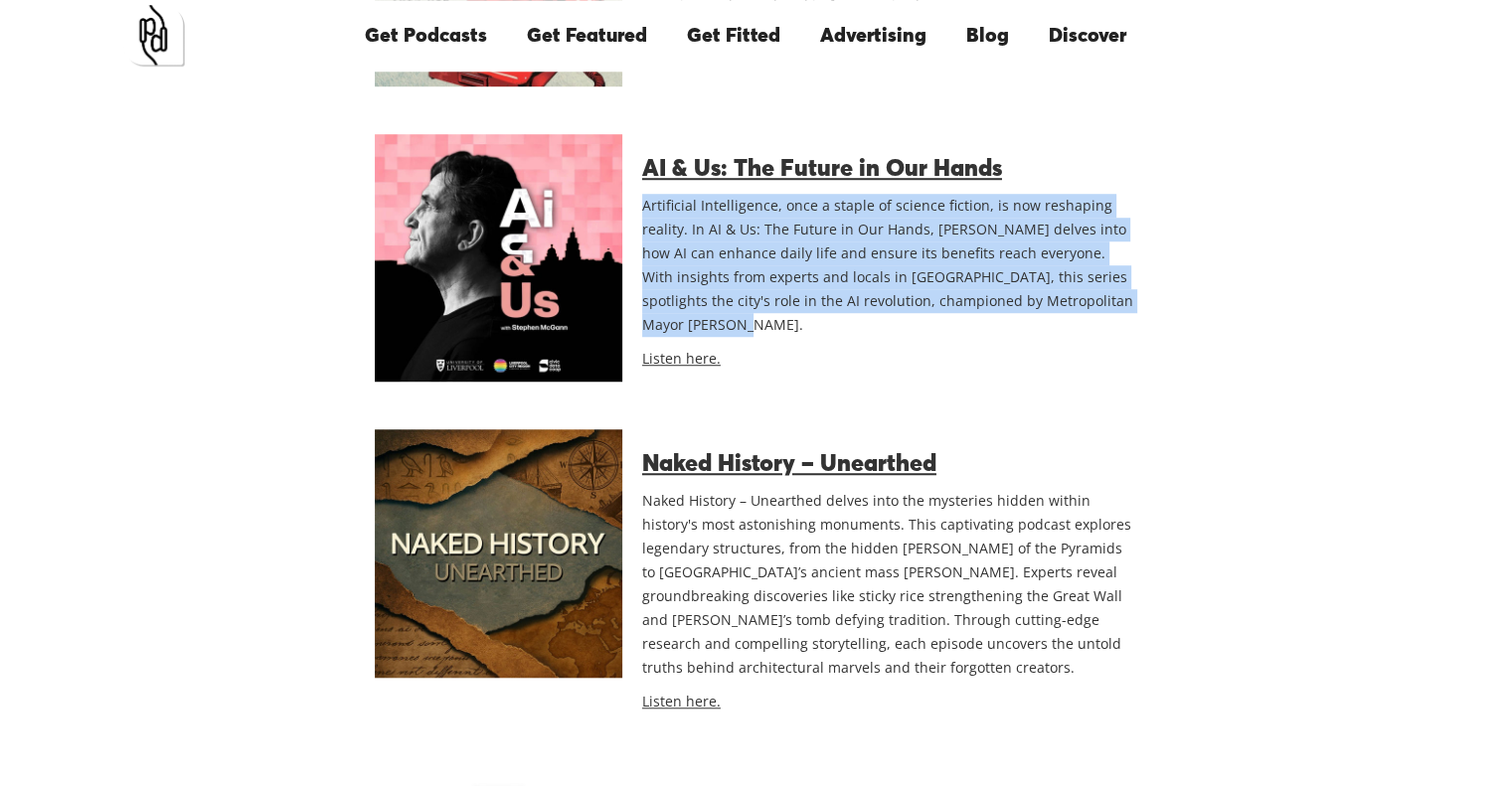 drag, startPoint x: 644, startPoint y: 213, endPoint x: 1107, endPoint y: 321, distance: 475.4293 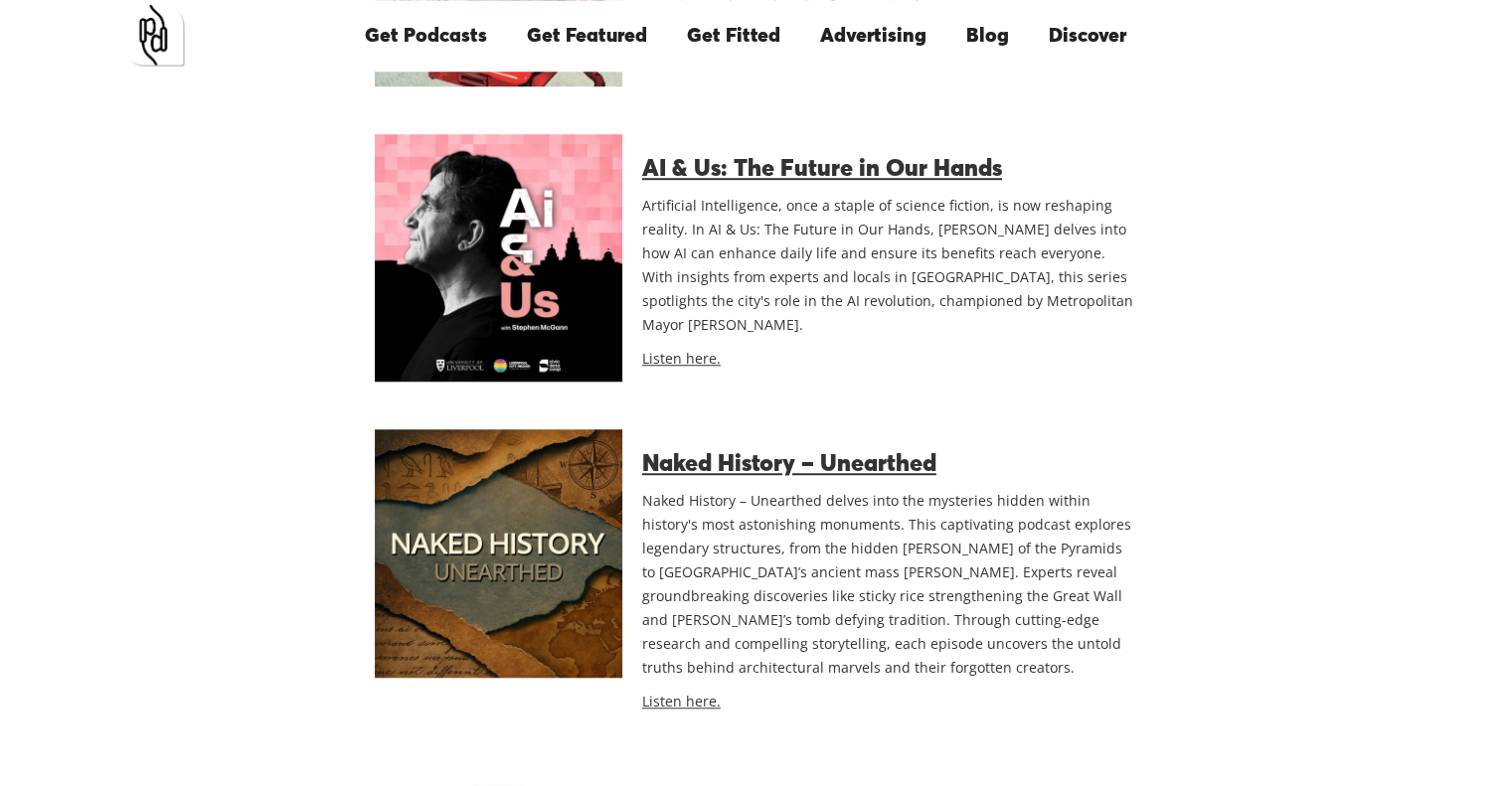 drag, startPoint x: 1107, startPoint y: 321, endPoint x: 1036, endPoint y: 298, distance: 74.63243 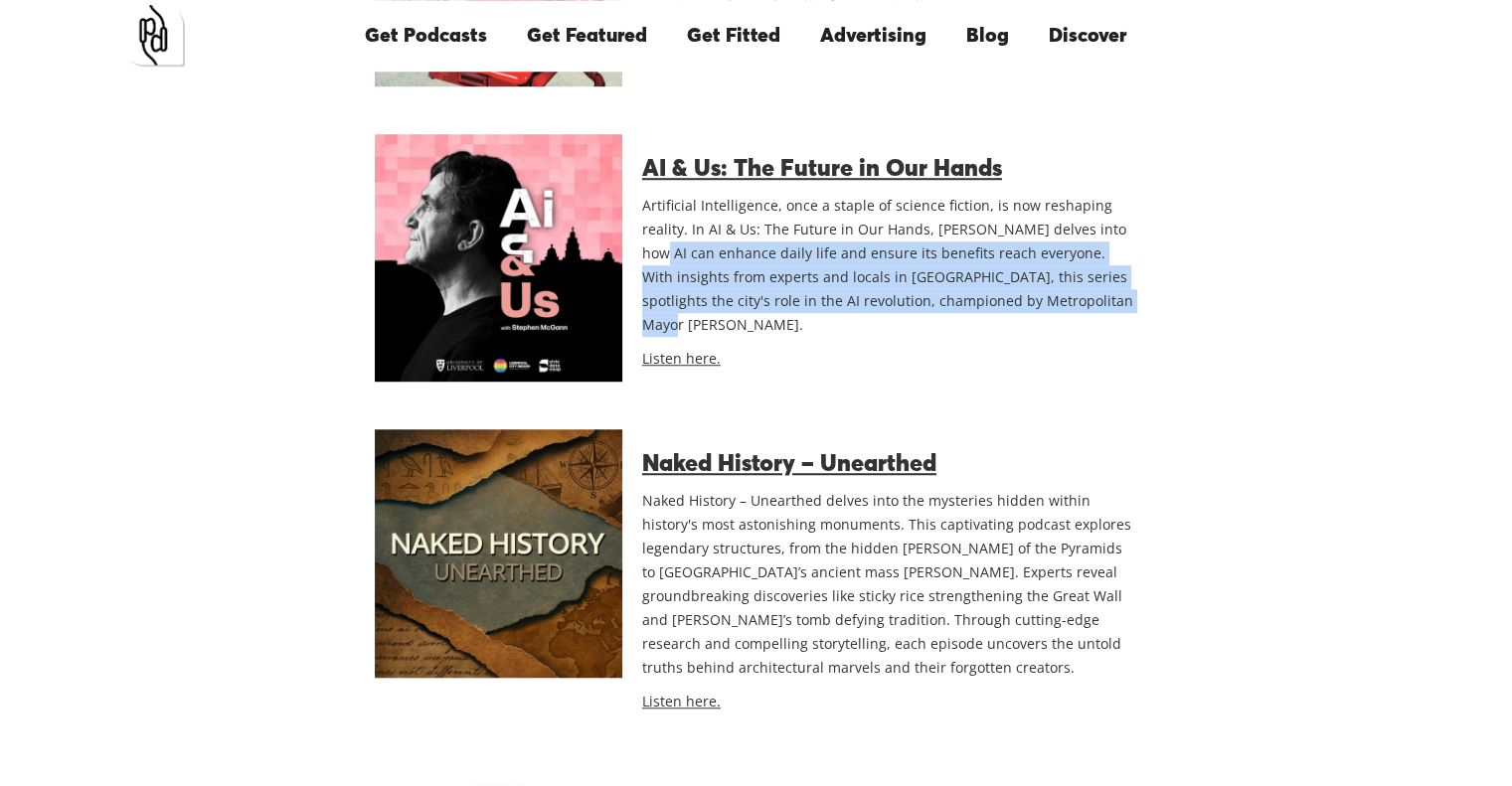 drag, startPoint x: 662, startPoint y: 255, endPoint x: 1130, endPoint y: 305, distance: 470.66336 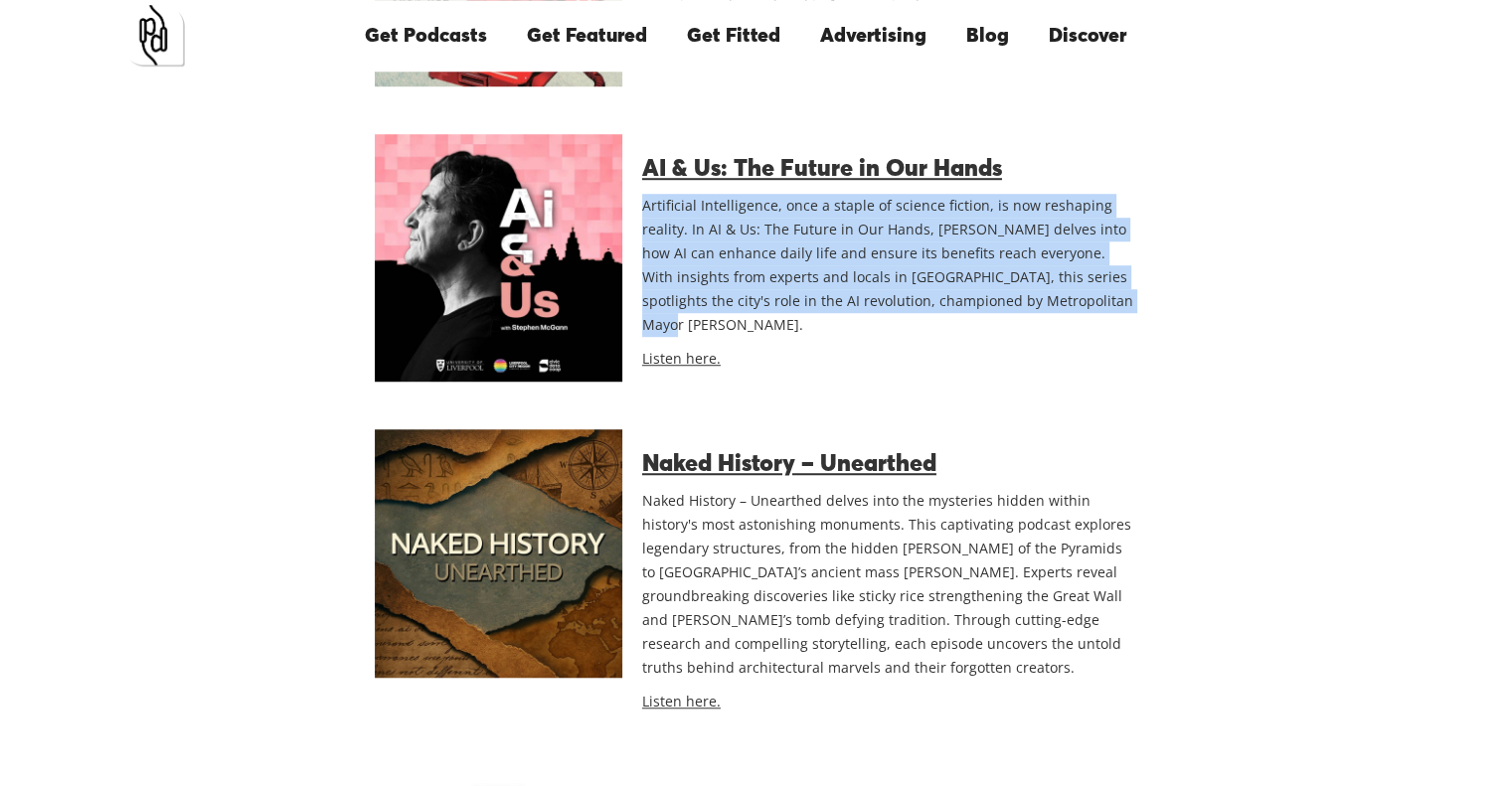 drag, startPoint x: 1119, startPoint y: 299, endPoint x: 641, endPoint y: 200, distance: 488.14445 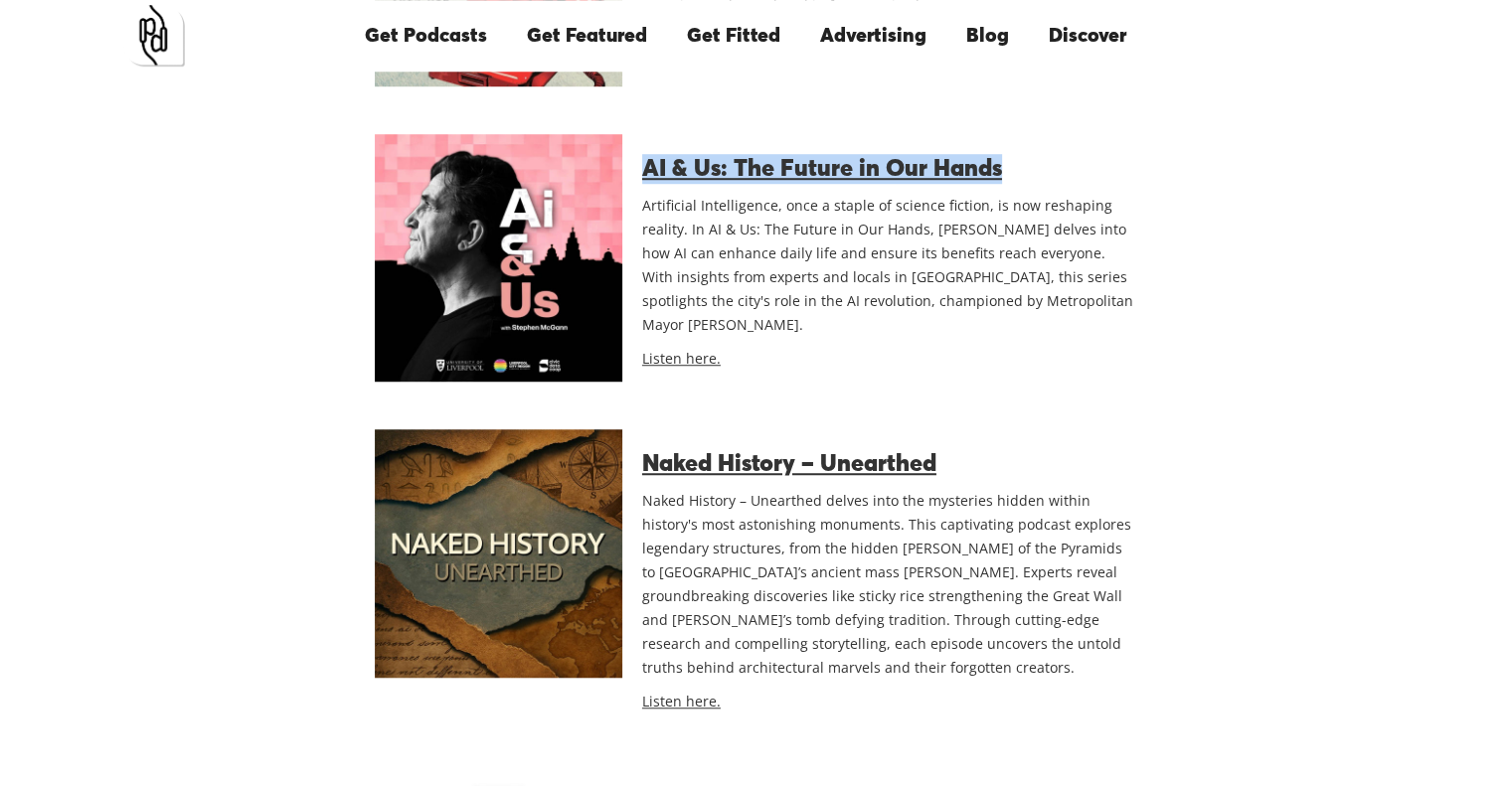 drag, startPoint x: 969, startPoint y: 174, endPoint x: 646, endPoint y: 170, distance: 323.02477 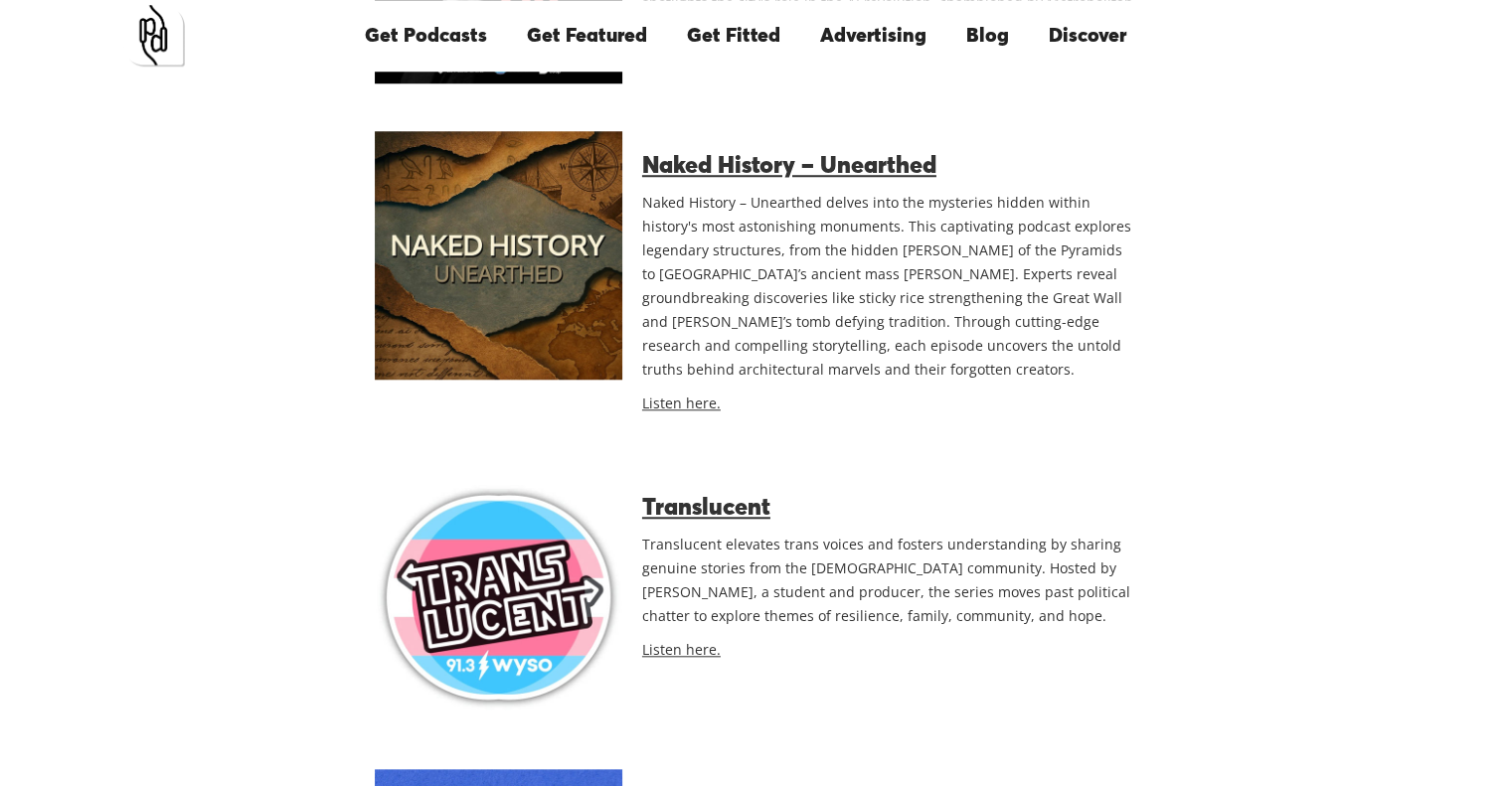 scroll, scrollTop: 1689, scrollLeft: 0, axis: vertical 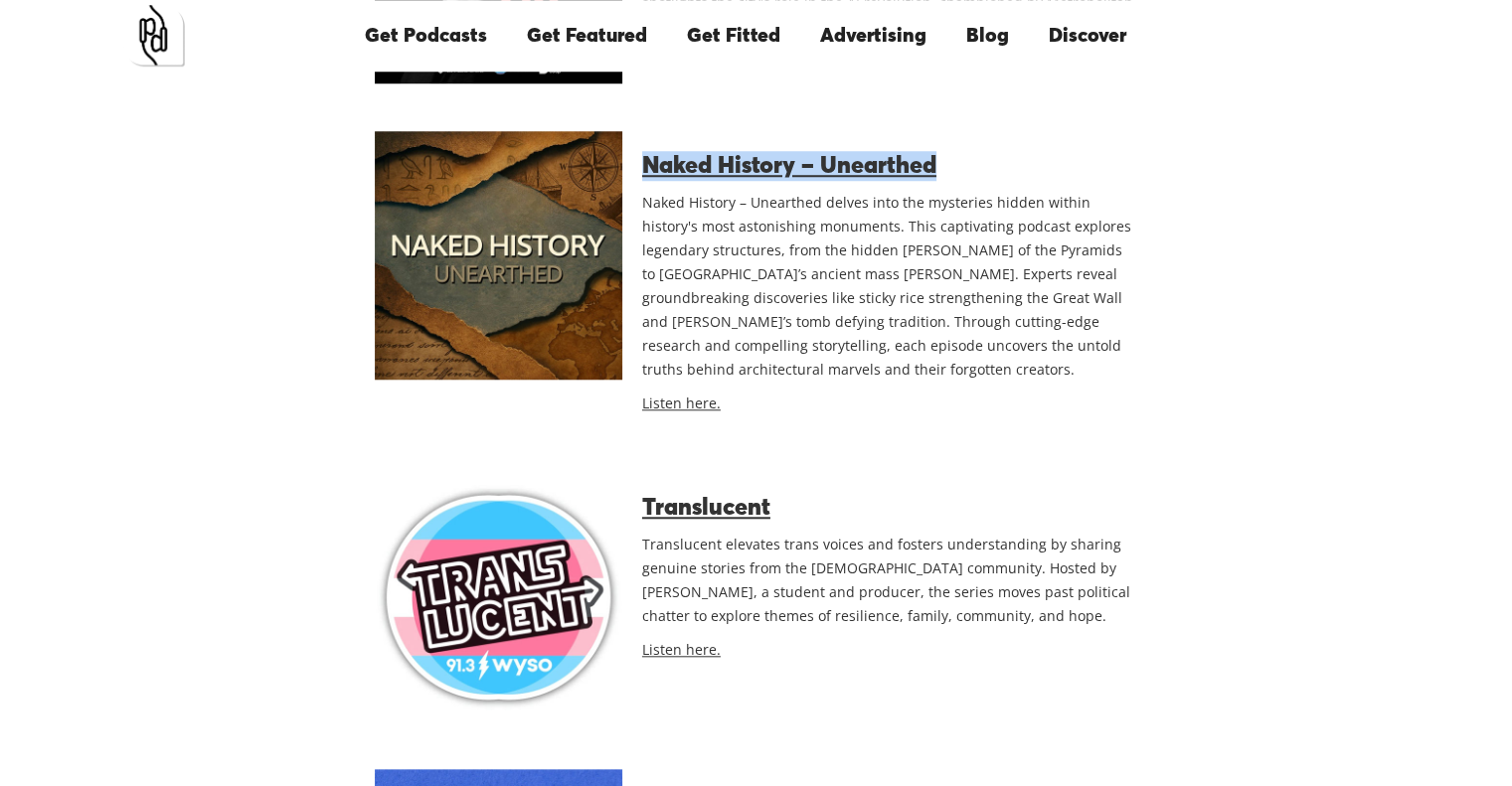drag, startPoint x: 941, startPoint y: 164, endPoint x: 645, endPoint y: 154, distance: 296.16887 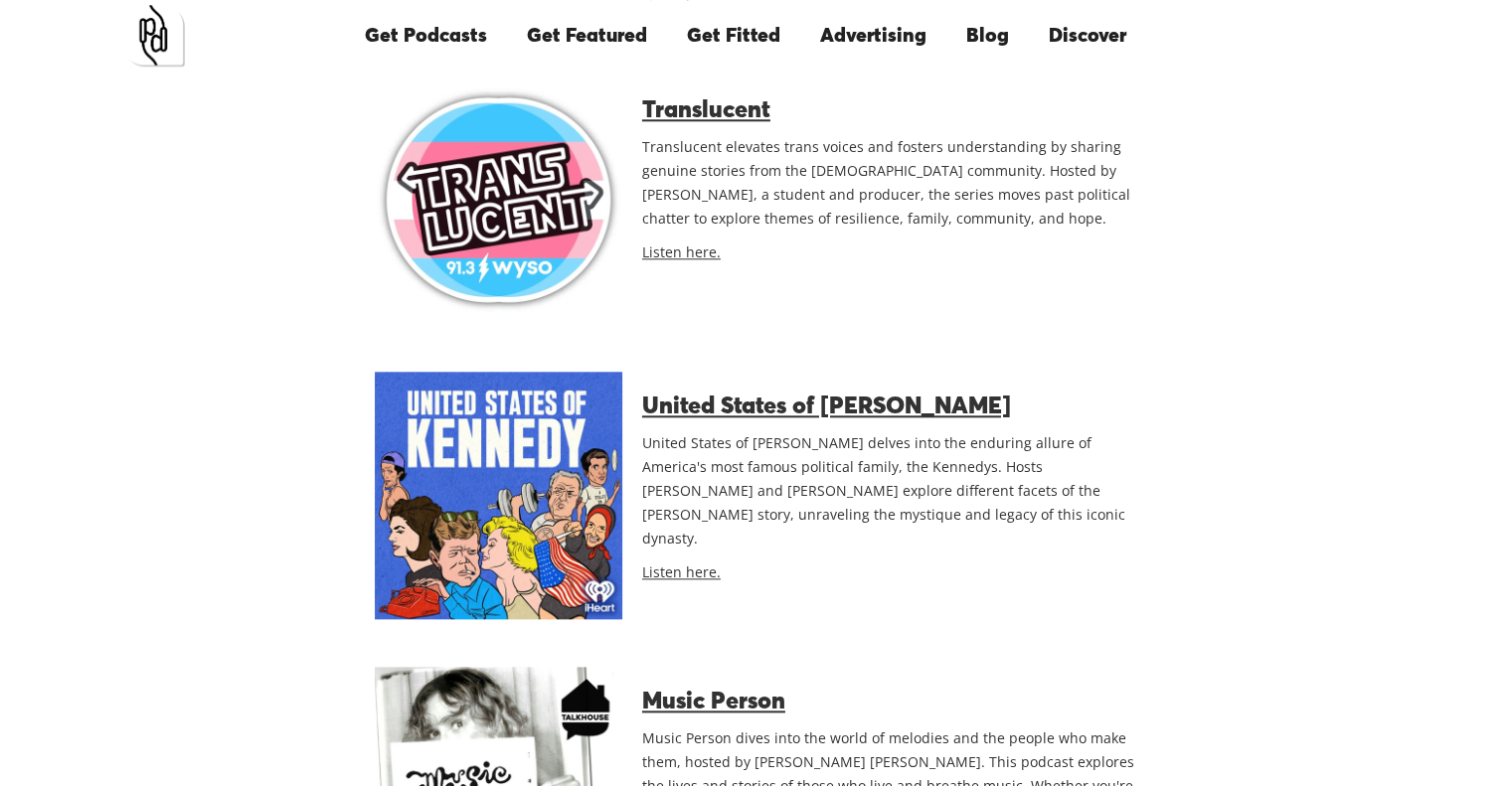 scroll, scrollTop: 2484, scrollLeft: 0, axis: vertical 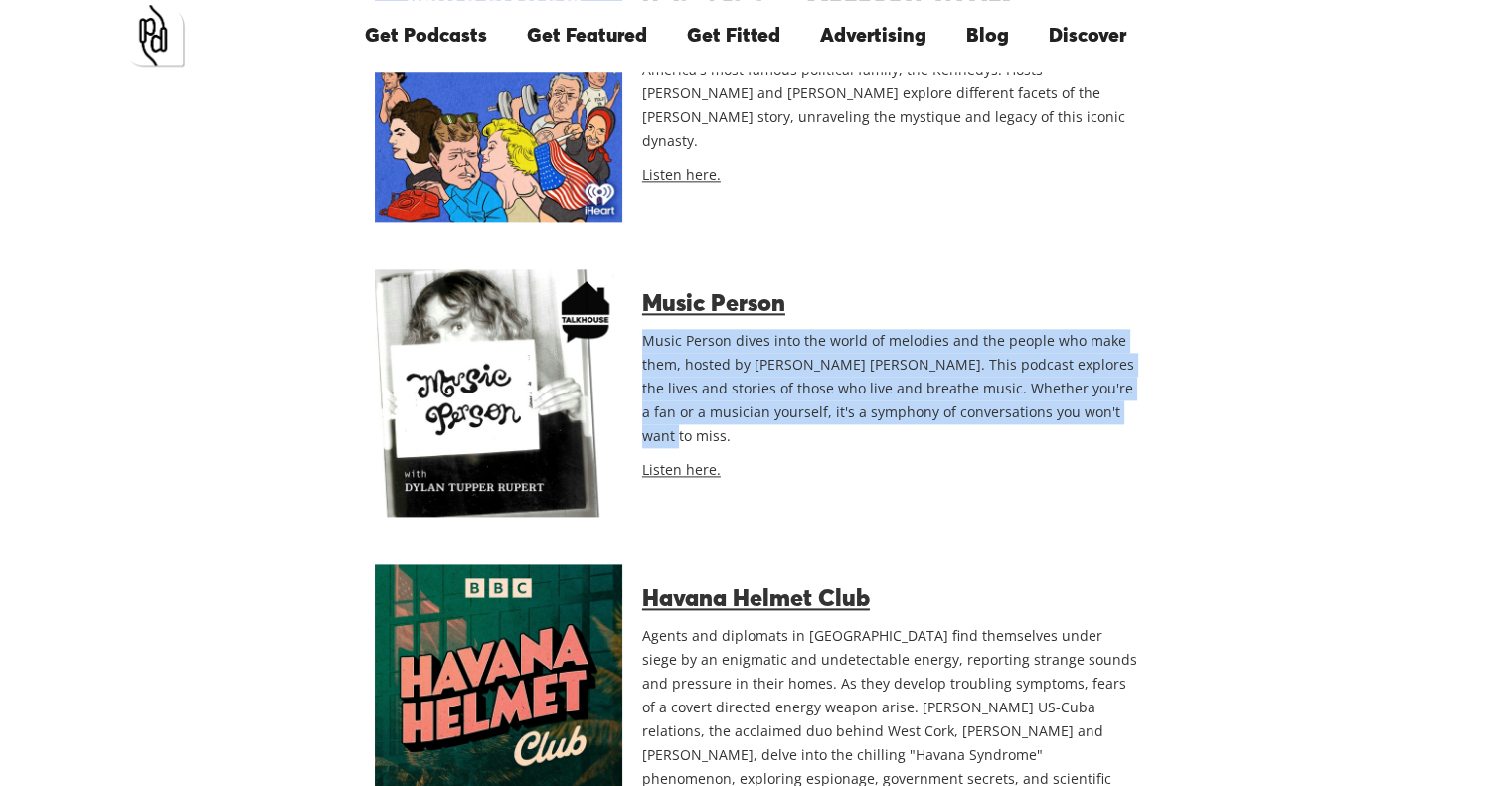 drag, startPoint x: 634, startPoint y: 338, endPoint x: 1202, endPoint y: 421, distance: 574.03223 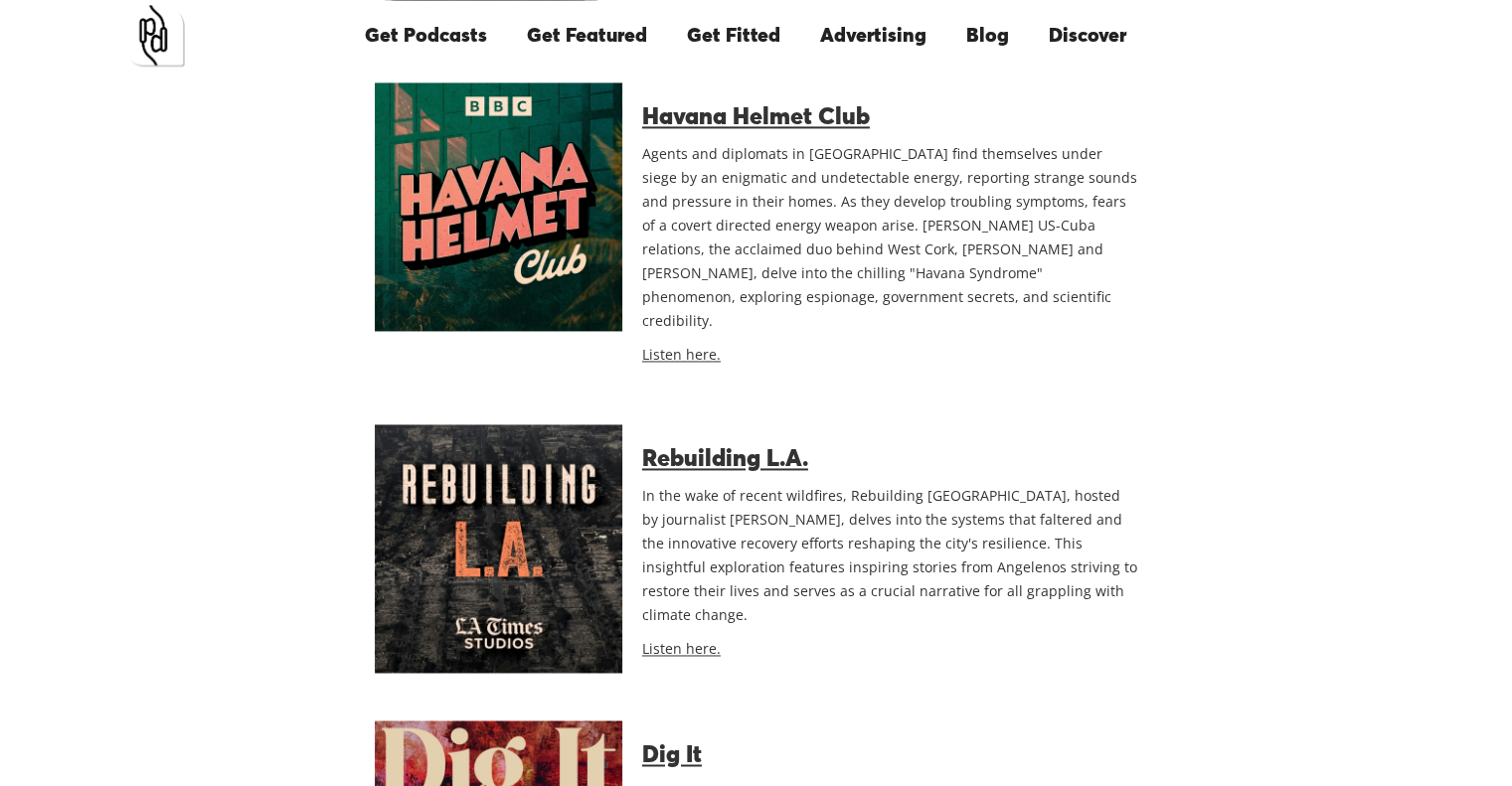 scroll, scrollTop: 2981, scrollLeft: 0, axis: vertical 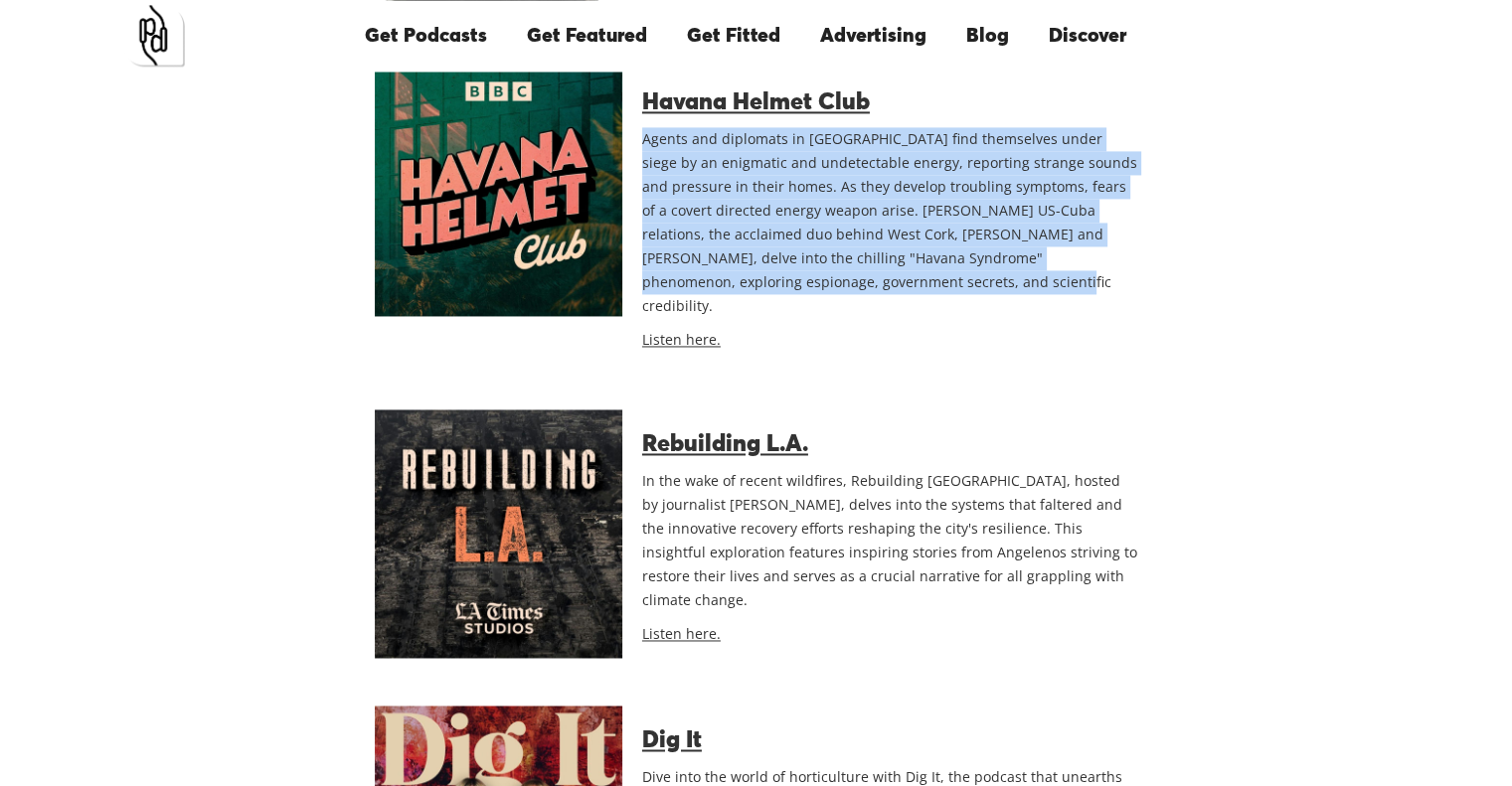 drag, startPoint x: 943, startPoint y: 286, endPoint x: 642, endPoint y: 141, distance: 334.1048 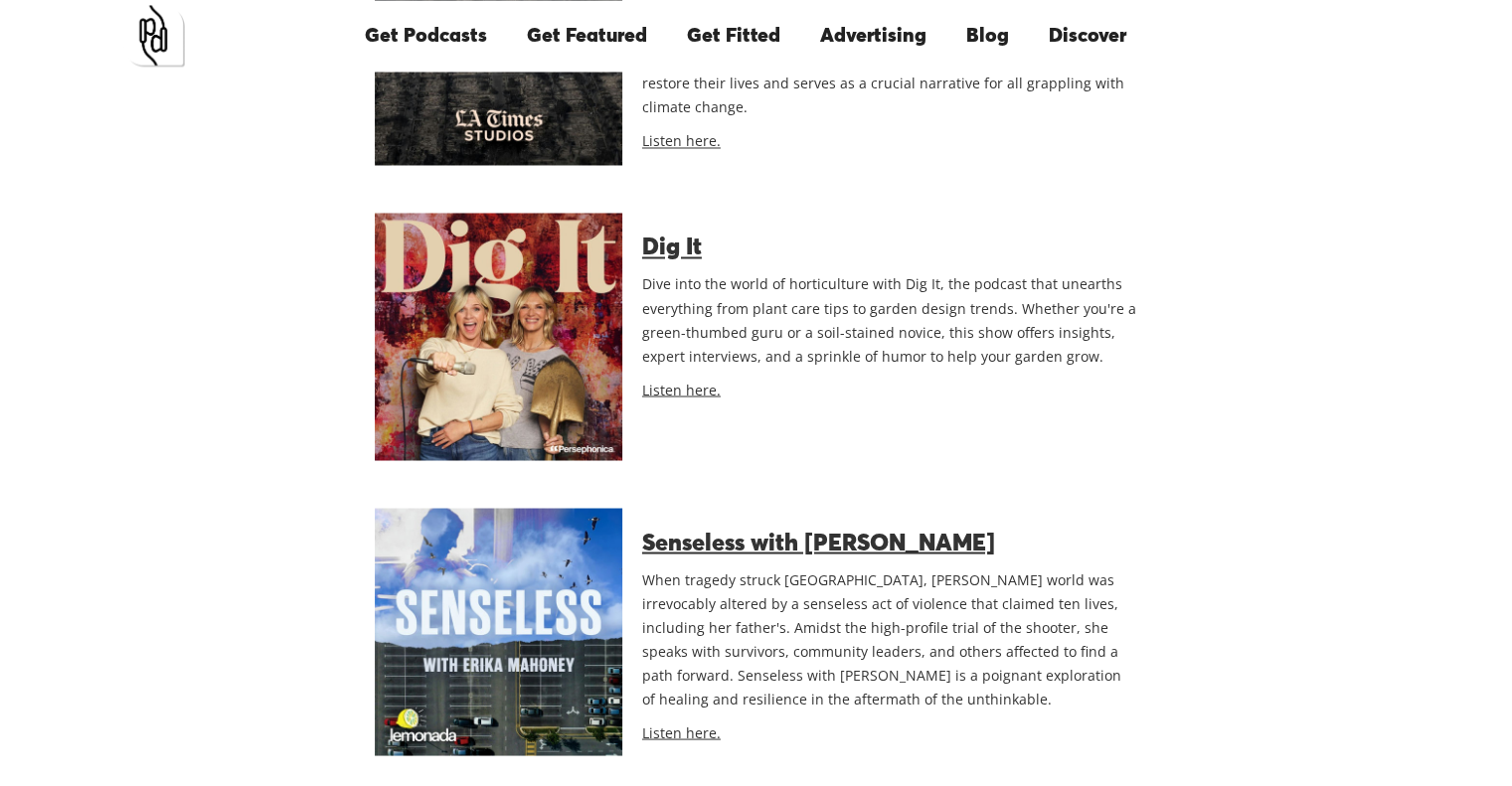 scroll, scrollTop: 3478, scrollLeft: 0, axis: vertical 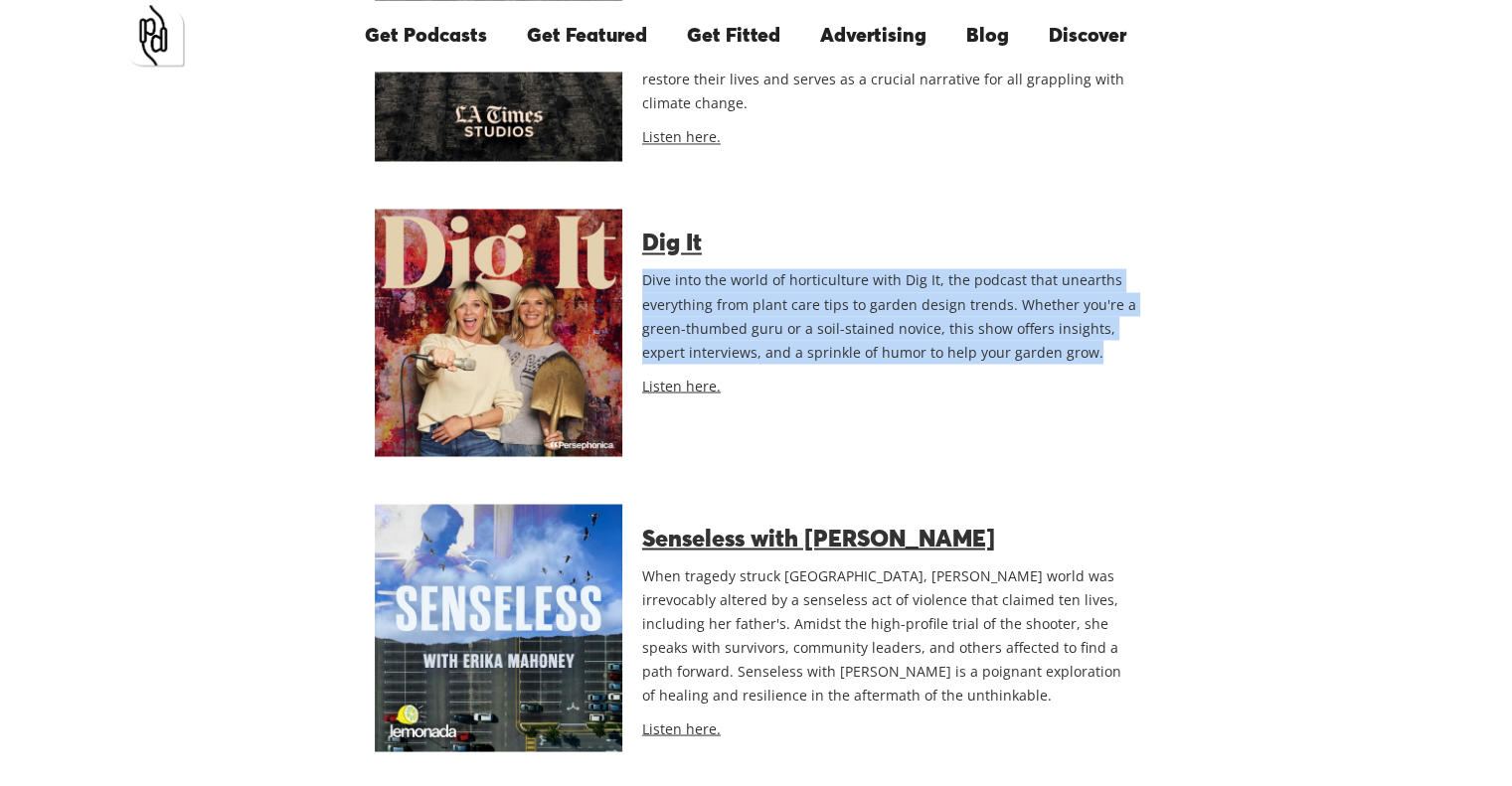 drag, startPoint x: 636, startPoint y: 252, endPoint x: 1122, endPoint y: 332, distance: 492.54035 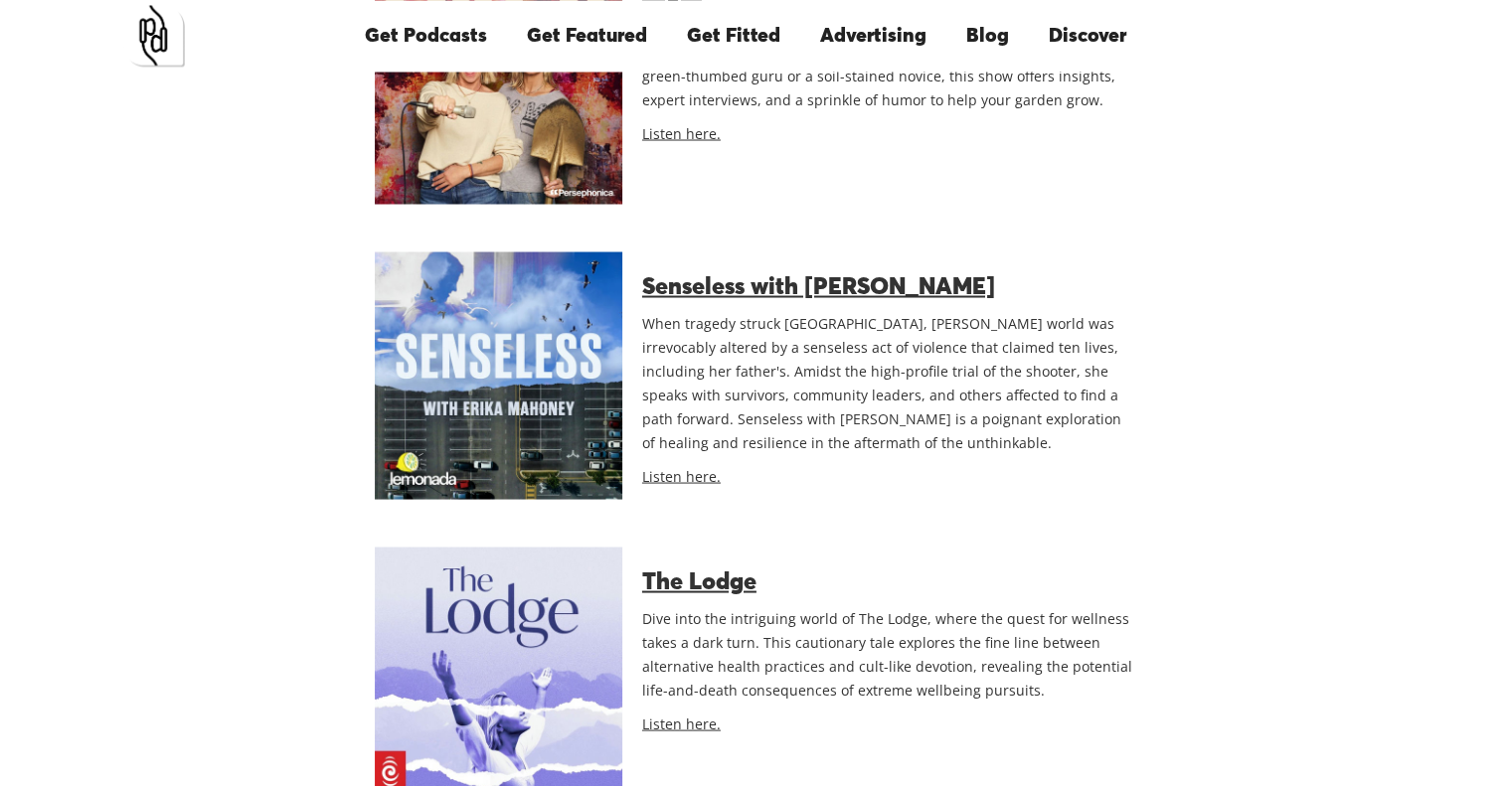 scroll, scrollTop: 3776, scrollLeft: 0, axis: vertical 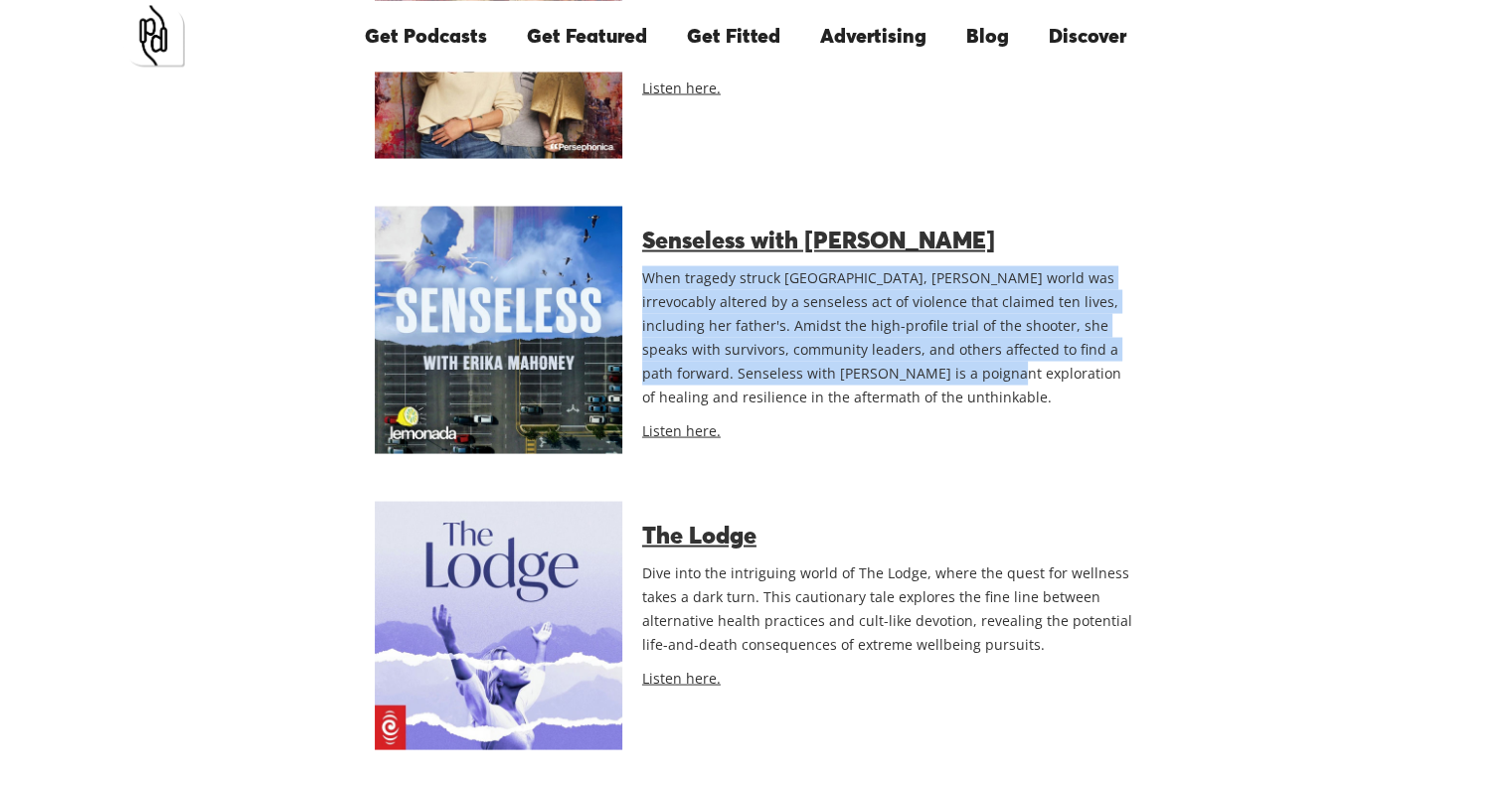drag, startPoint x: 960, startPoint y: 359, endPoint x: 641, endPoint y: 254, distance: 335.83627 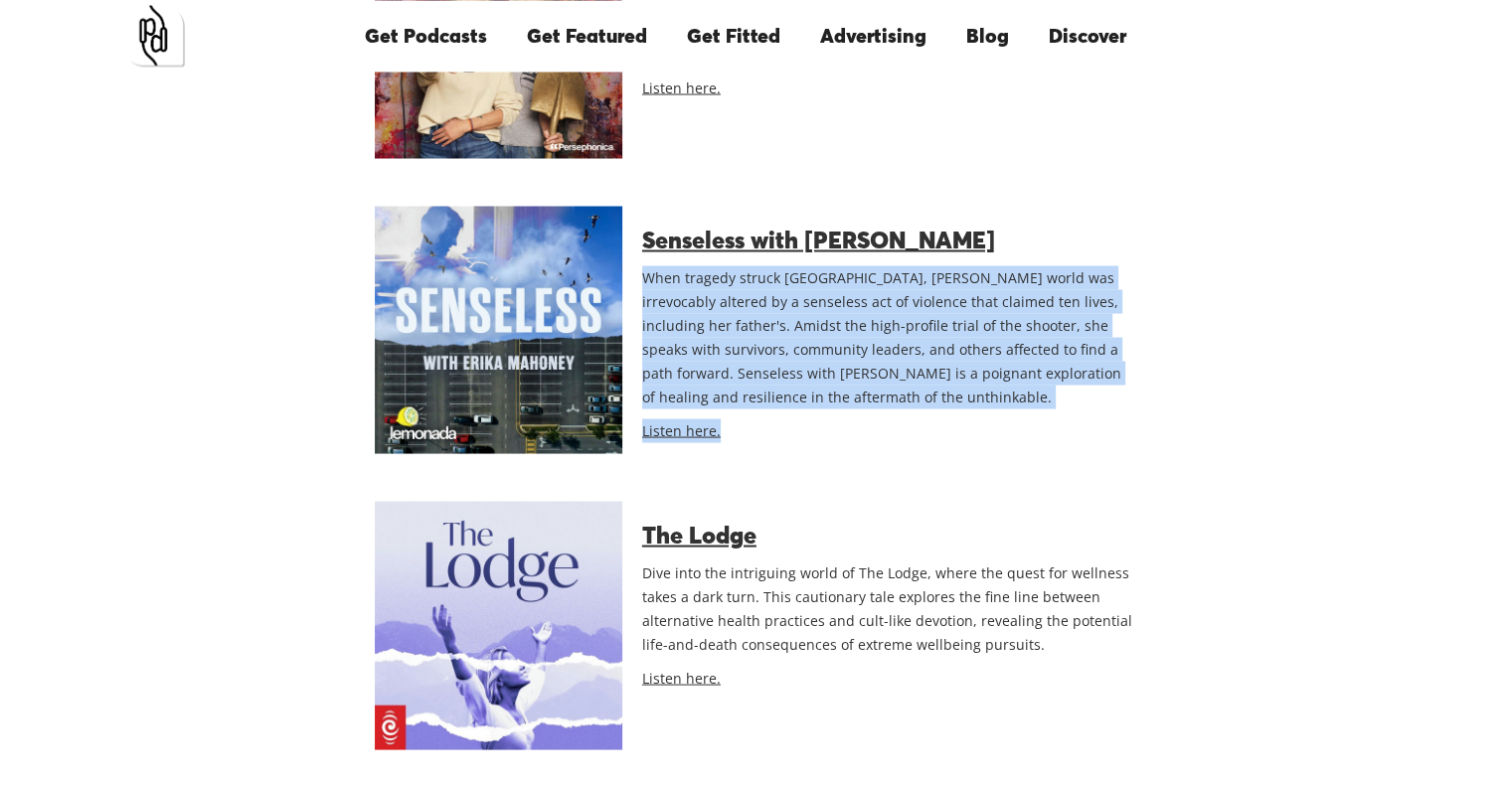 drag, startPoint x: 641, startPoint y: 254, endPoint x: 1085, endPoint y: 388, distance: 463.7801 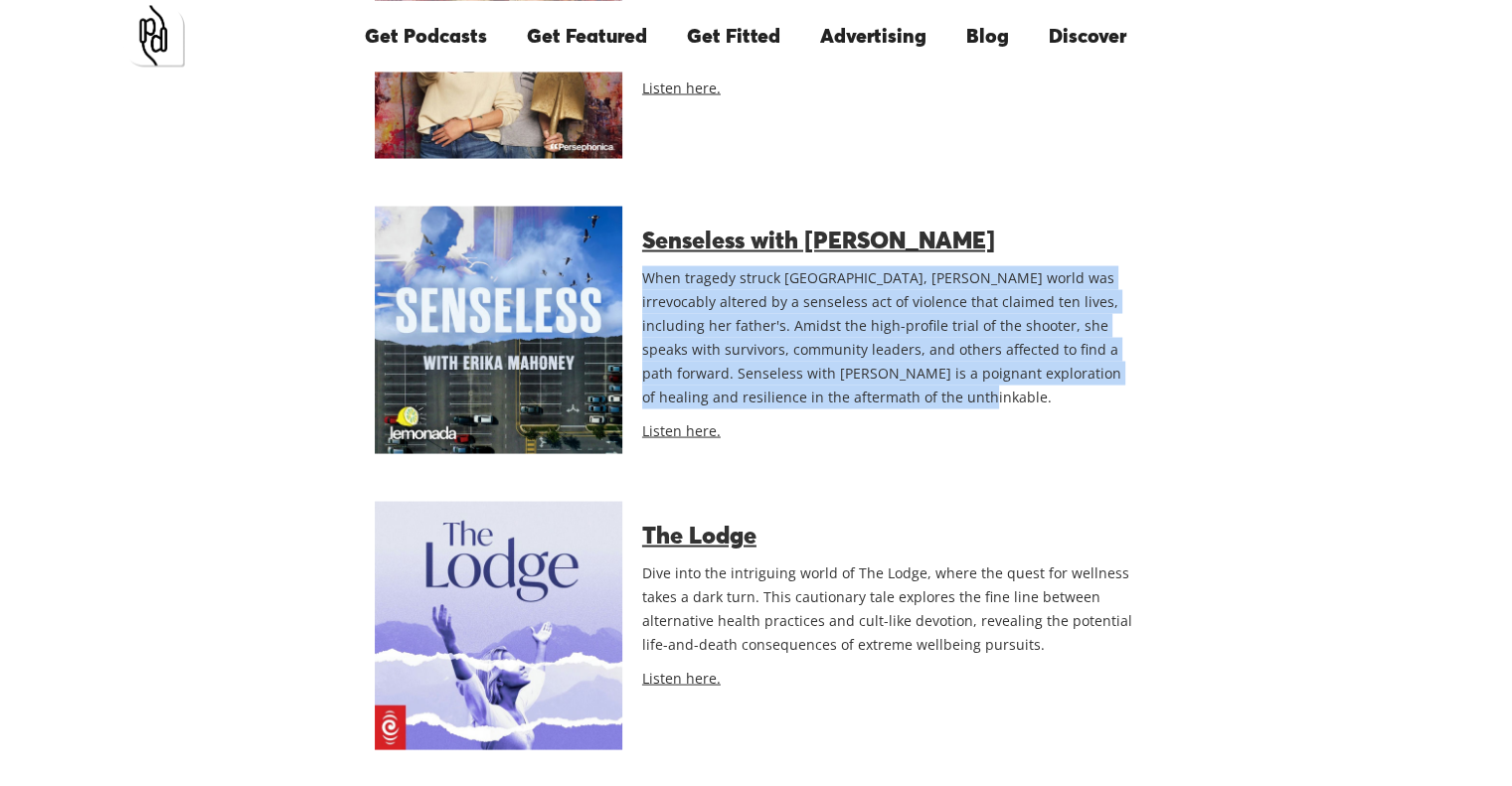 drag, startPoint x: 980, startPoint y: 372, endPoint x: 636, endPoint y: 252, distance: 364.3295 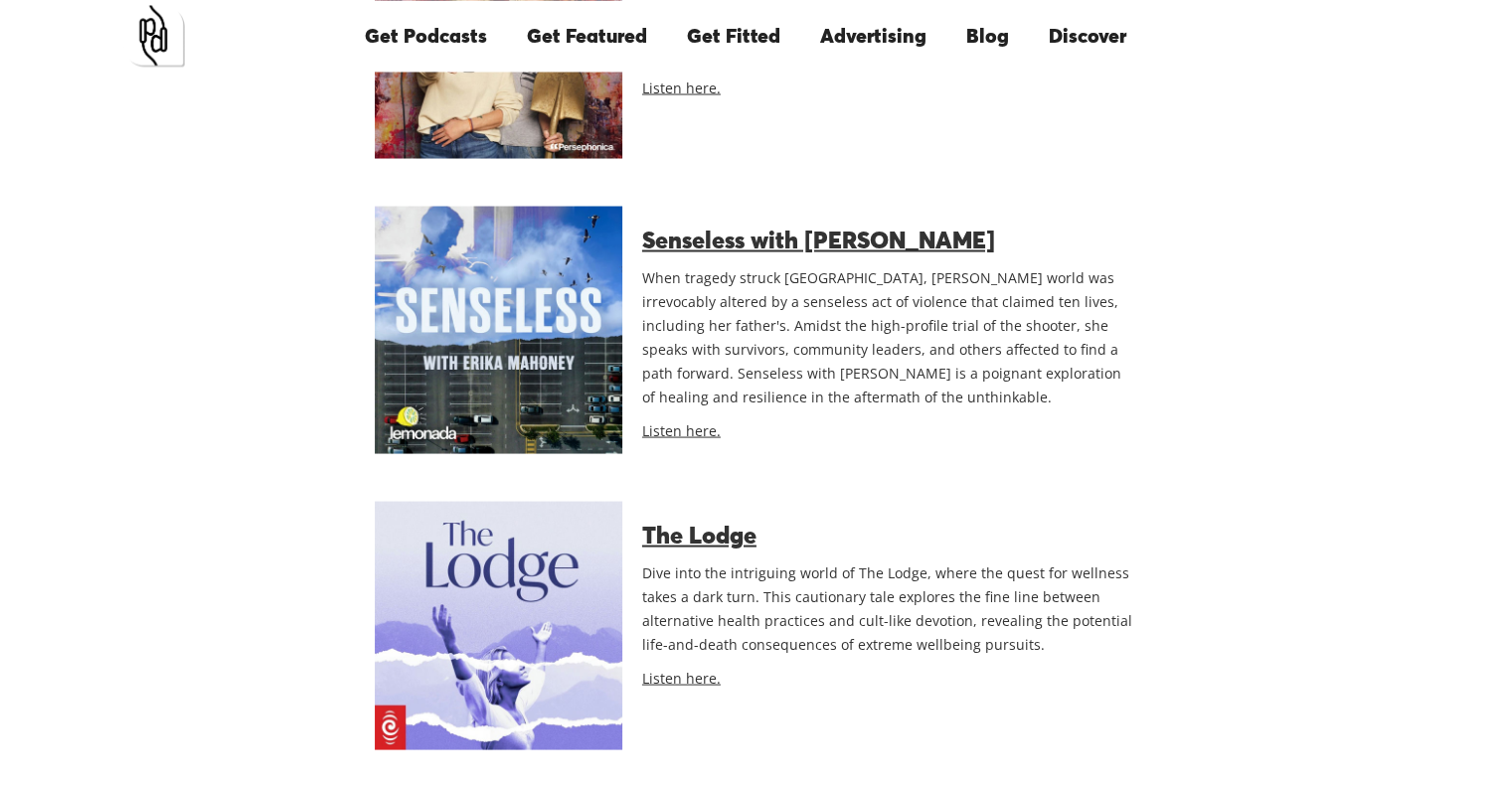 click on "American History Hotline
[PERSON_NAME] dives into the rich tapestry of American history, seeking insights from top historians and experts. Covering everything from the Revolutionary War to legendary rock & roll feuds, this podcast answers listener questions with flair and depth. Curious minds can even submit questions to be explored in future episodes.
Listen here.
AI & Us: The Future in Our Hands
Artificial Intelligence, once a staple of science fiction, is now reshaping reality. In AI & Us: The Future in Our Hands, [PERSON_NAME] delves into how AI can enhance daily life and ensure its benefits reach everyone. With insights from experts and locals in [GEOGRAPHIC_DATA], this series spotlights the city's role in the AI revolution, championed by Metropolitan Mayor [PERSON_NAME].
Listen here." at bounding box center (756, 6581) 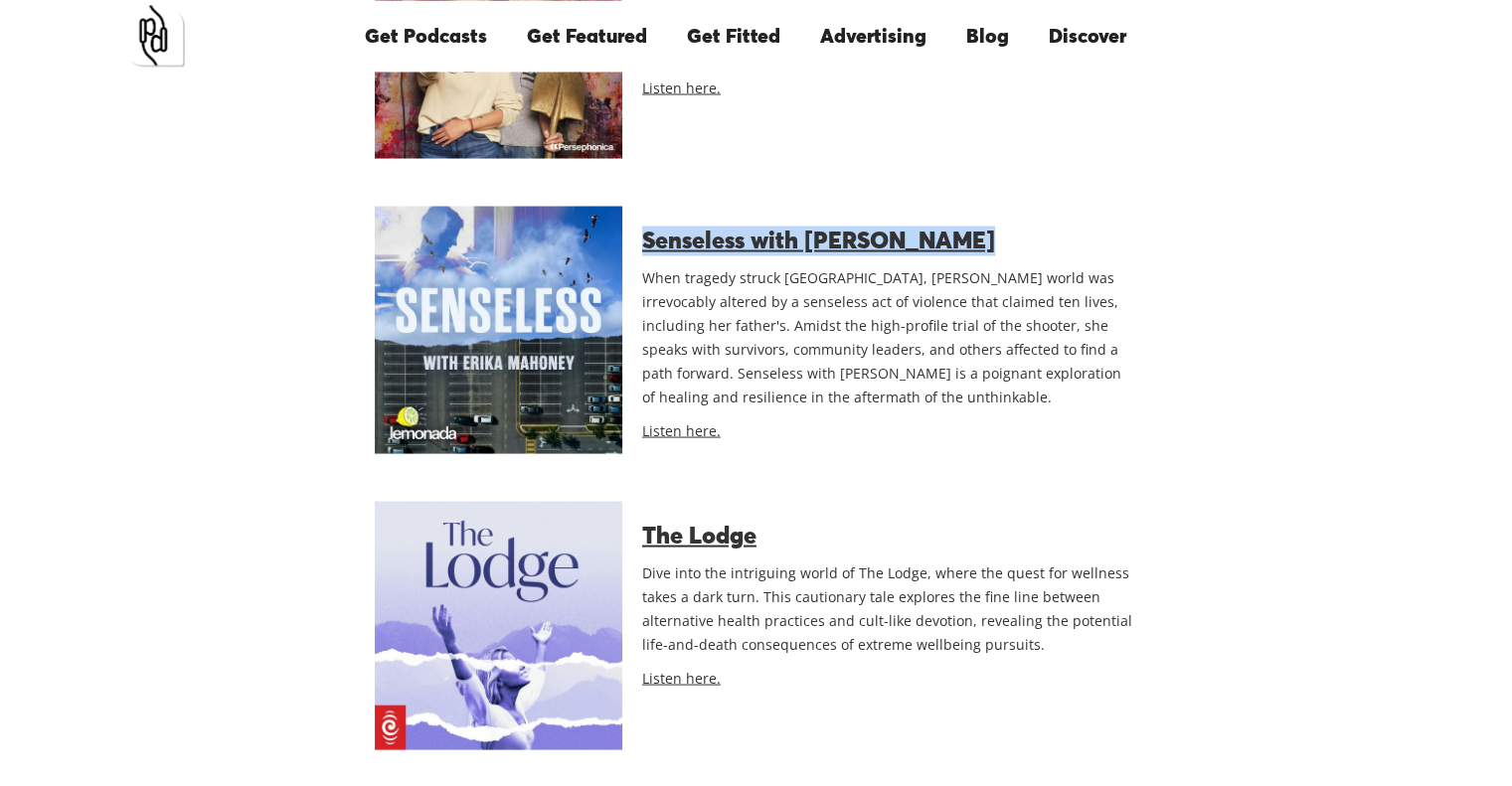 drag, startPoint x: 983, startPoint y: 223, endPoint x: 648, endPoint y: 222, distance: 335.0015 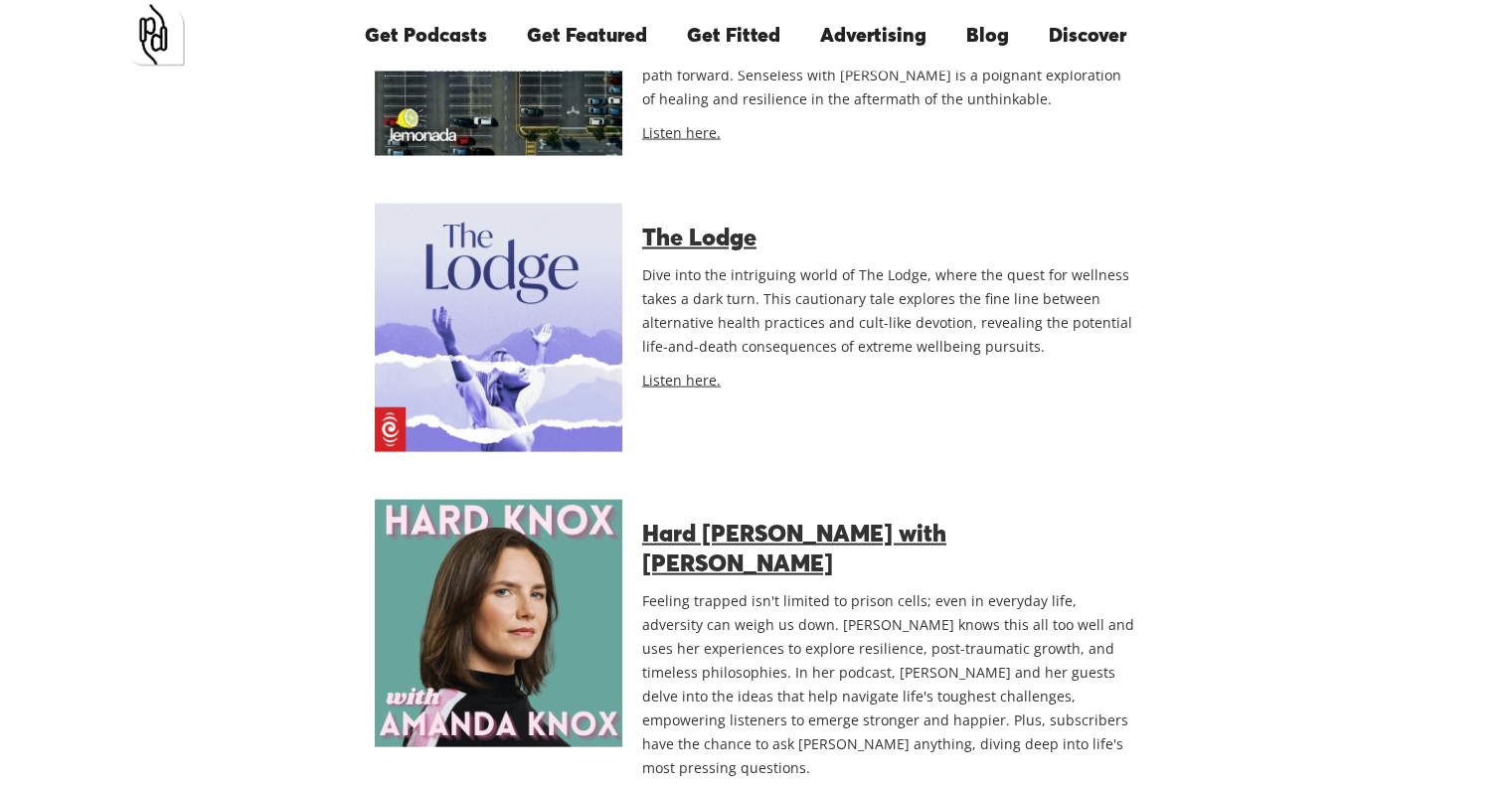 scroll, scrollTop: 4074, scrollLeft: 0, axis: vertical 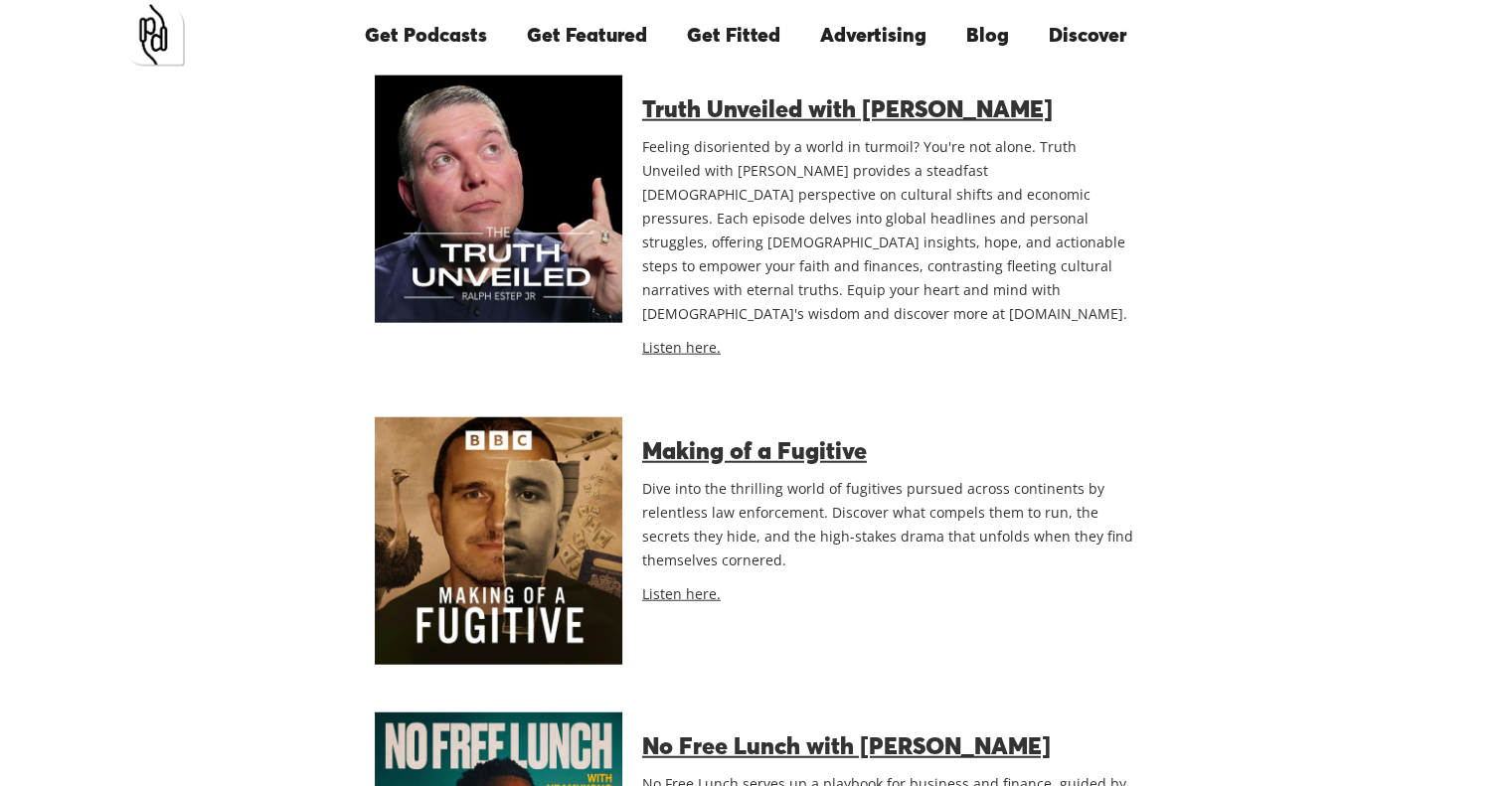 click on "Dive into the thrilling world of fugitives pursued across continents by relentless law enforcement. Discover what compels them to run, the secrets they hide, and the high-stakes drama that unfolds when they find themselves cornered." at bounding box center (890, 525) 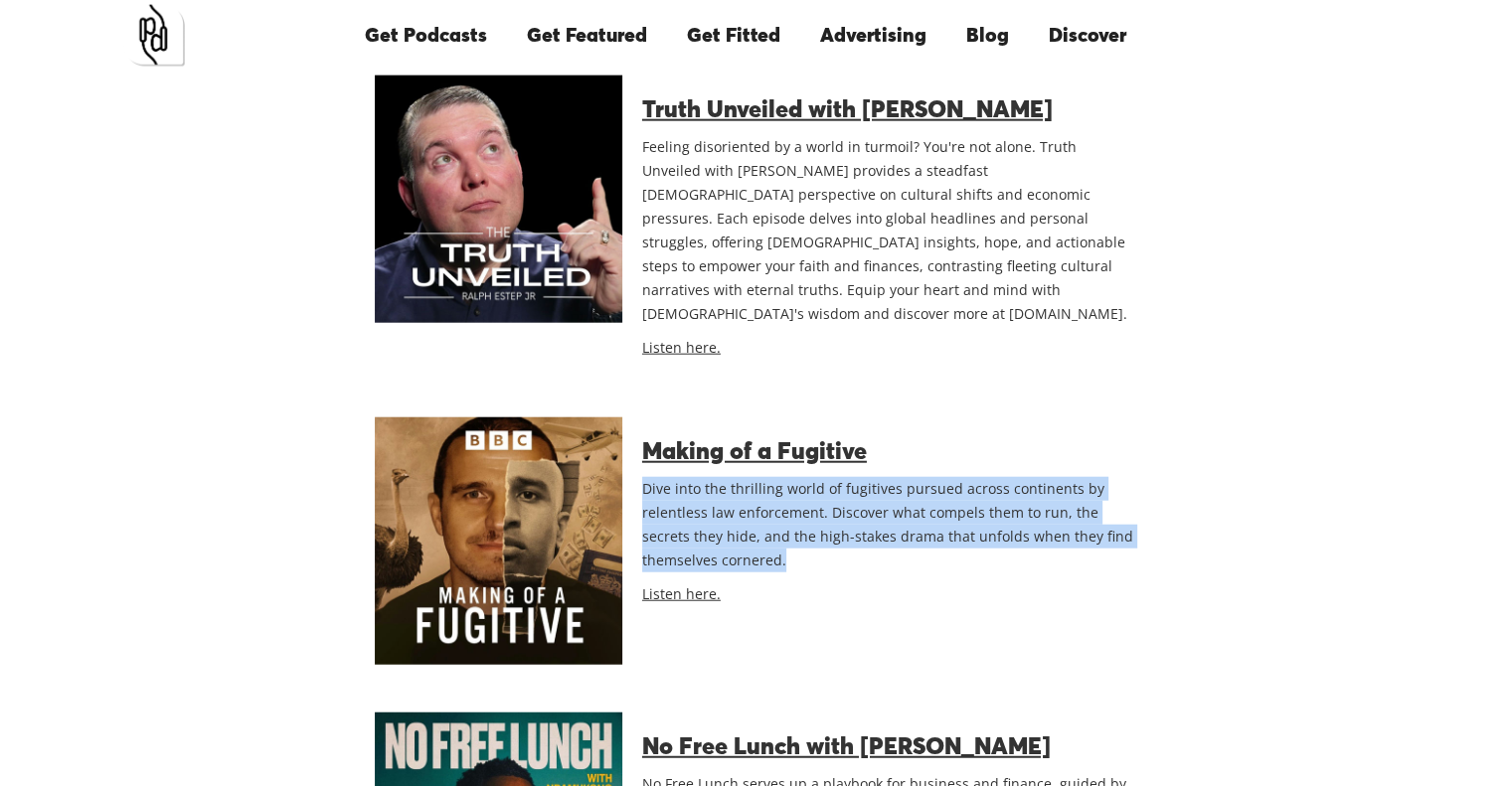 drag, startPoint x: 851, startPoint y: 455, endPoint x: 632, endPoint y: 385, distance: 229.9152 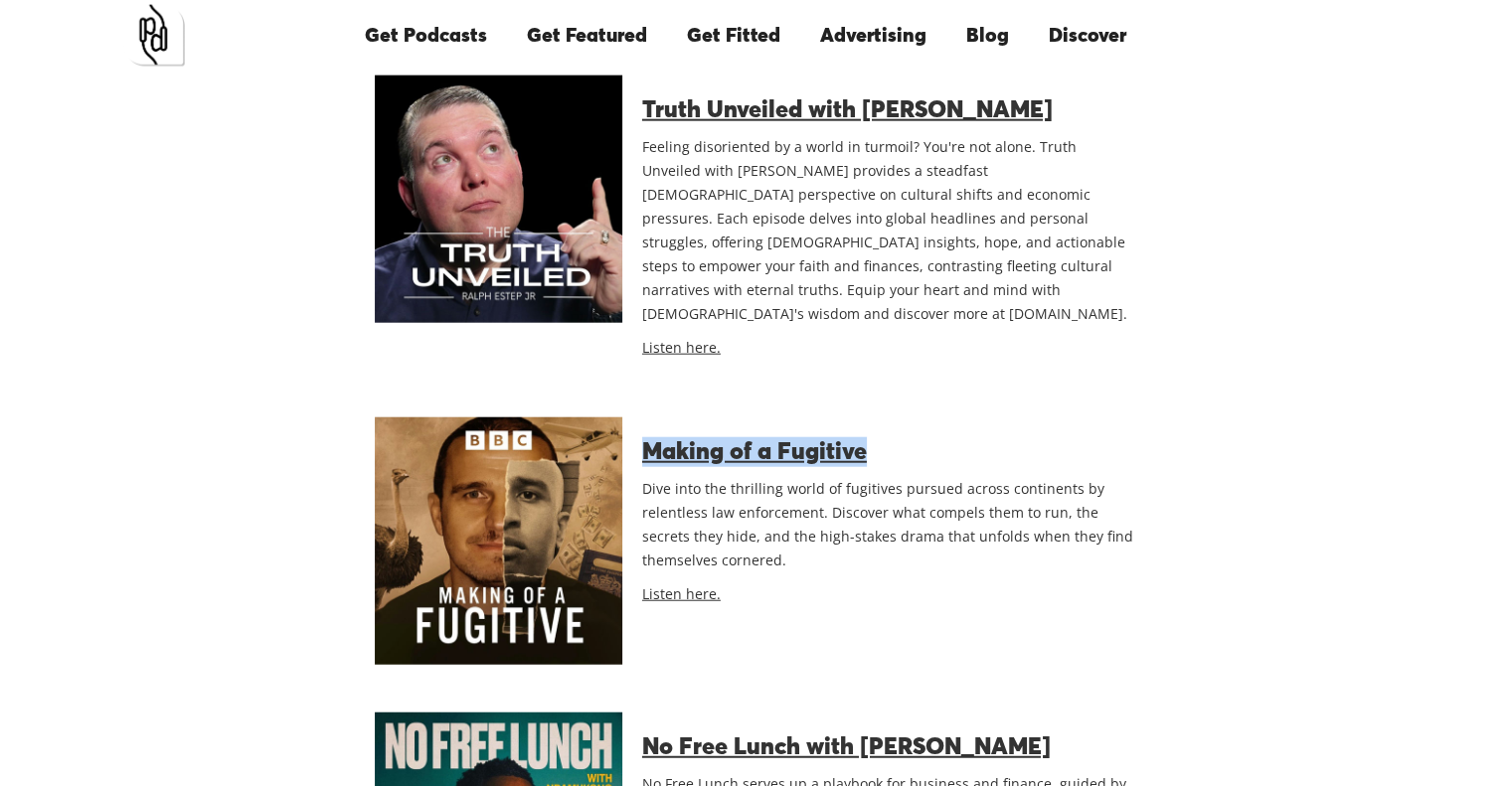 drag, startPoint x: 879, startPoint y: 353, endPoint x: 646, endPoint y: 354, distance: 233.00215 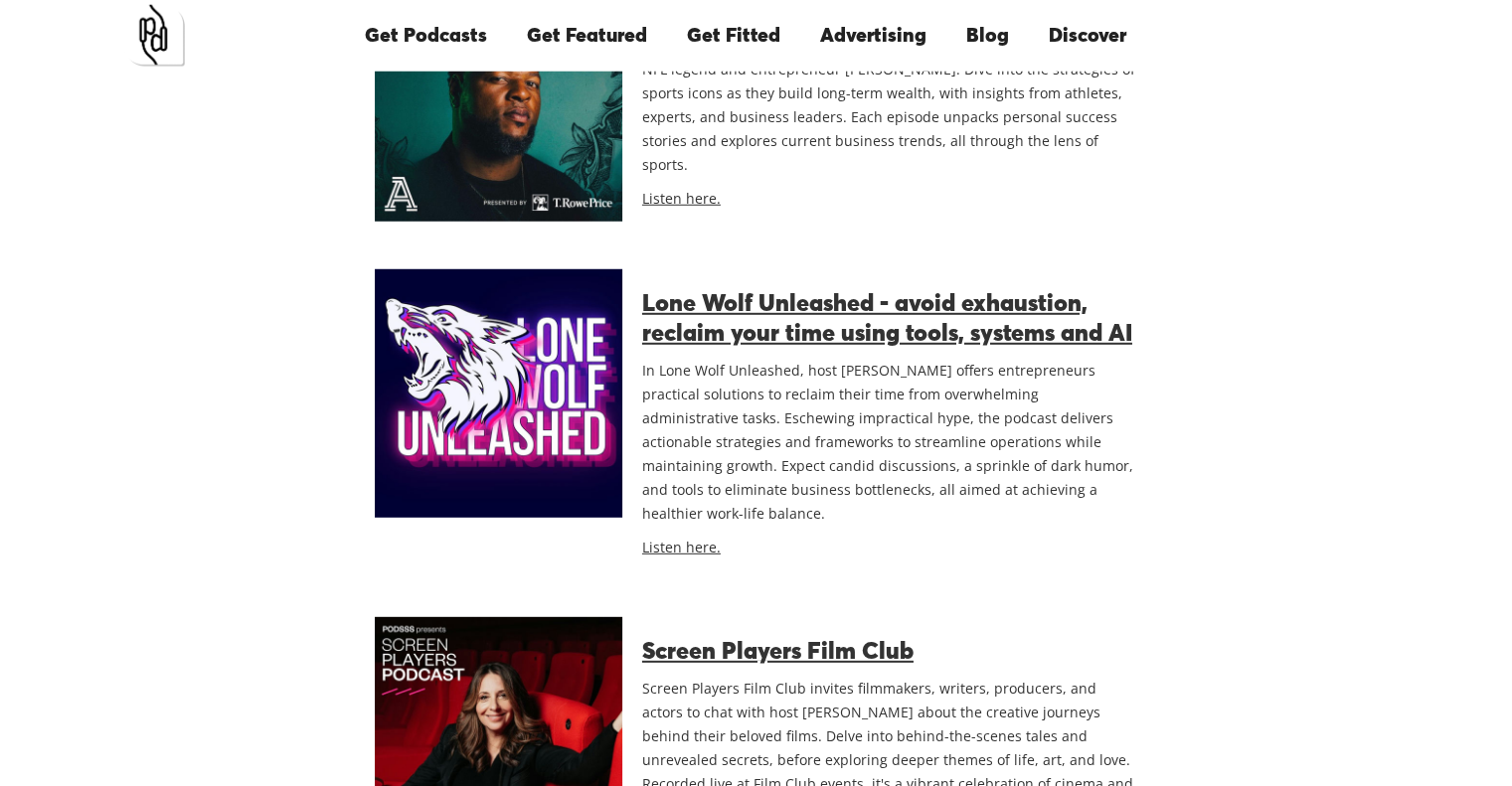 scroll, scrollTop: 5565, scrollLeft: 0, axis: vertical 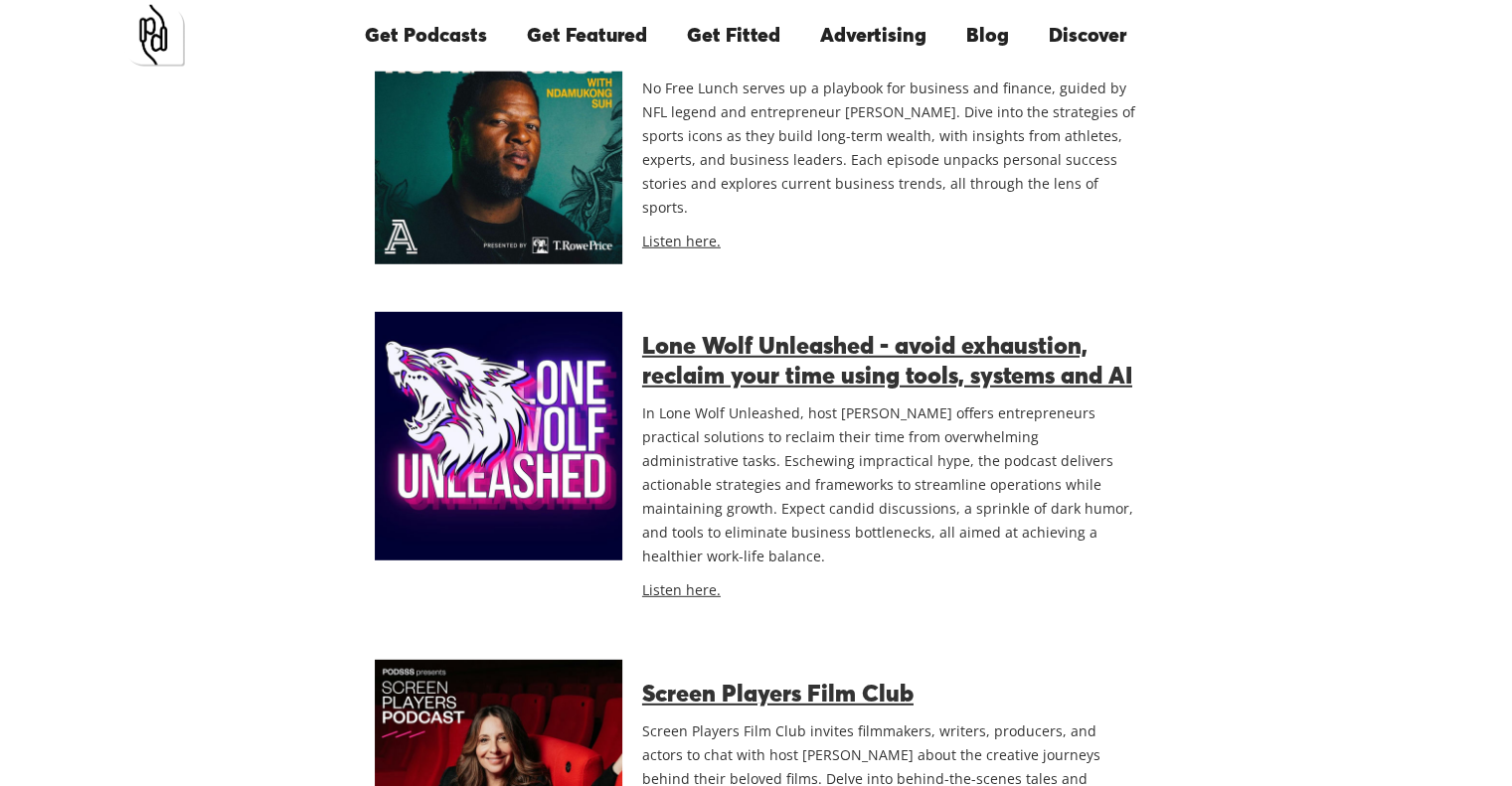 click on "In Lone Wolf Unleashed, host [PERSON_NAME] offers entrepreneurs practical solutions to reclaim their time from overwhelming administrative tasks. Eschewing impractical hype, the podcast delivers actionable strategies and frameworks to streamline operations while maintaining growth. Expect candid discussions, a sprinkle of dark humor, and tools to eliminate business bottlenecks, all aimed at achieving a healthier work-life balance." at bounding box center (890, 485) 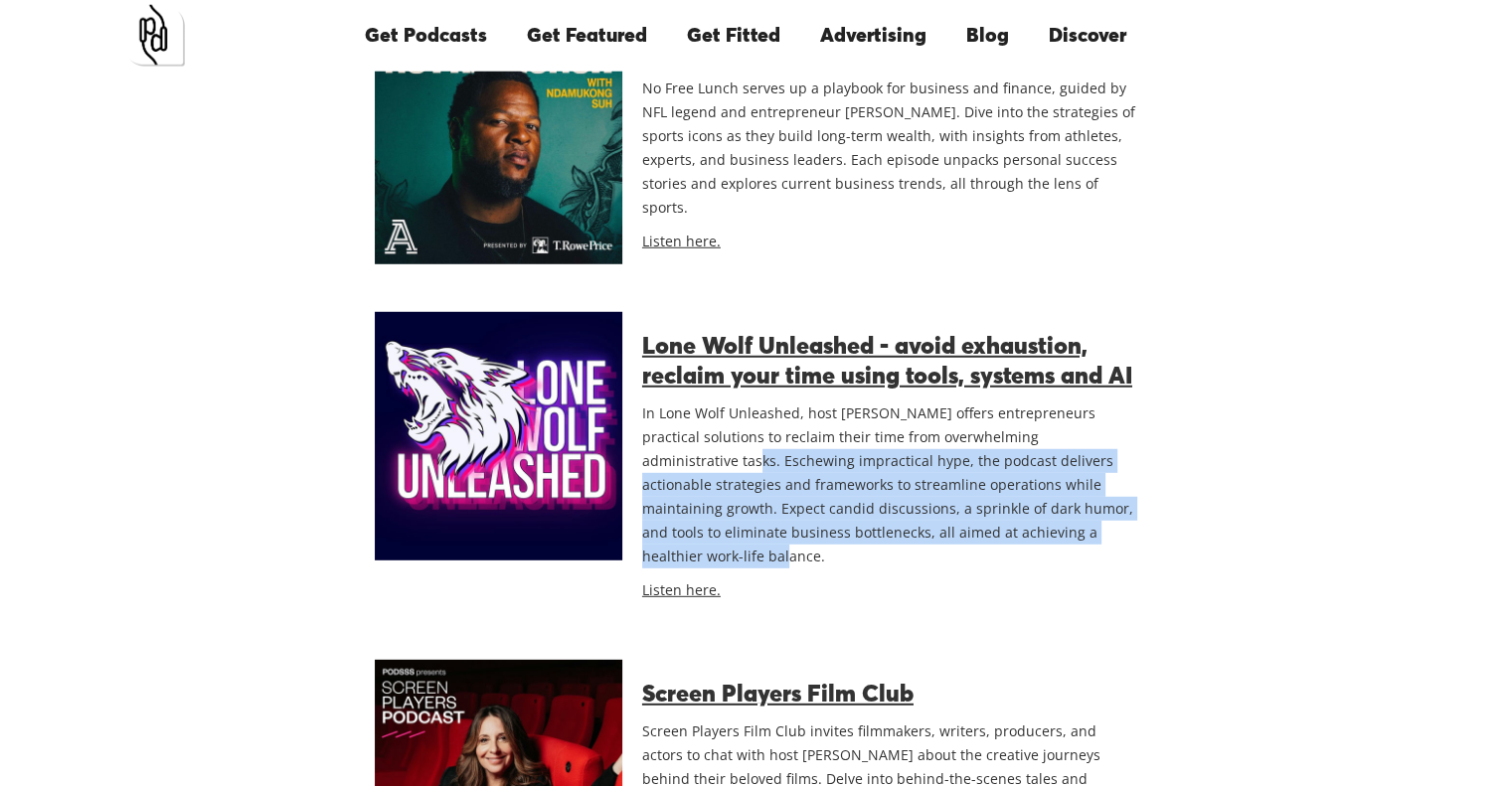 drag, startPoint x: 649, startPoint y: 370, endPoint x: 1145, endPoint y: 429, distance: 499.49675 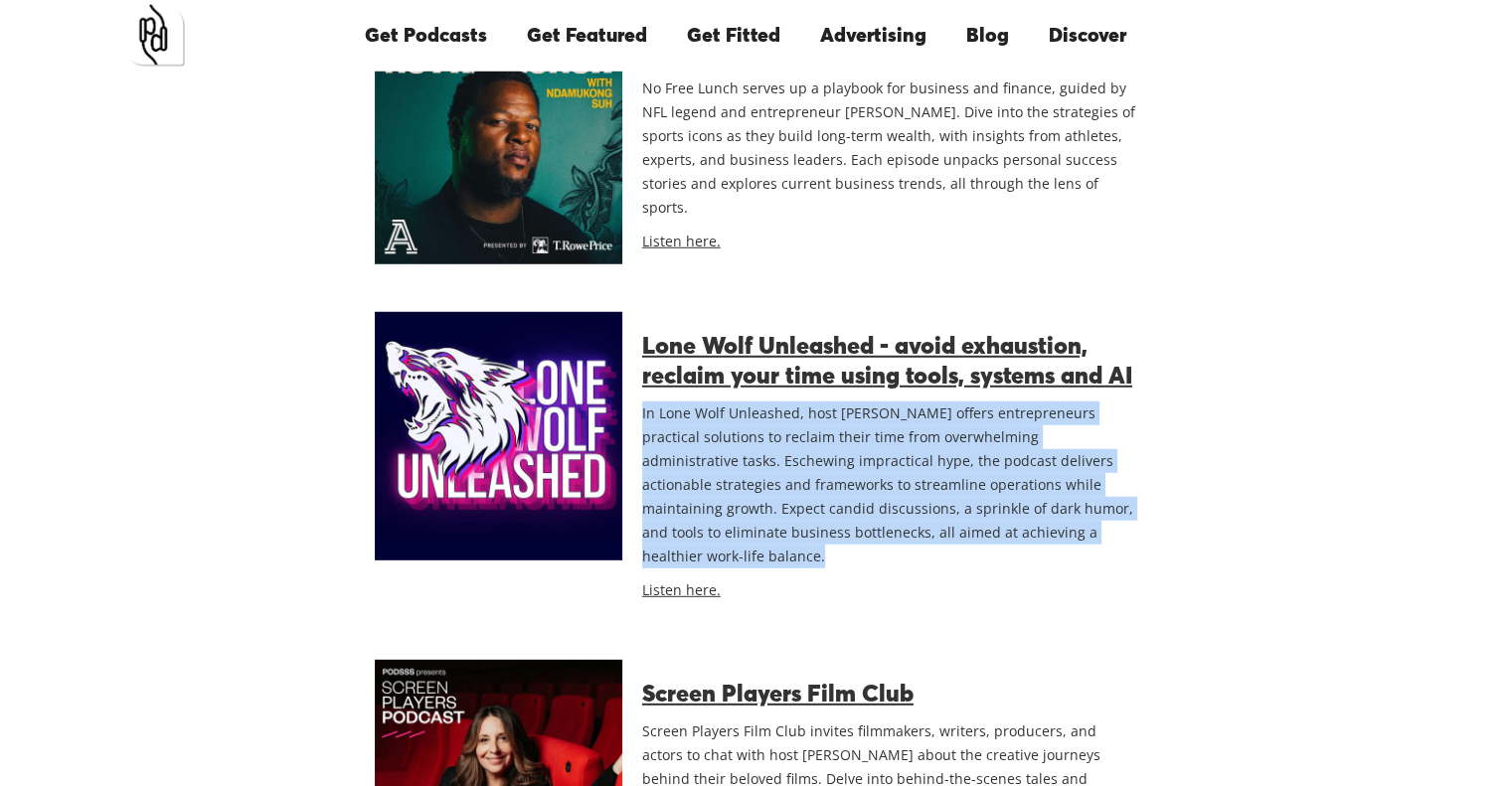 drag, startPoint x: 1139, startPoint y: 424, endPoint x: 639, endPoint y: 295, distance: 516.37293 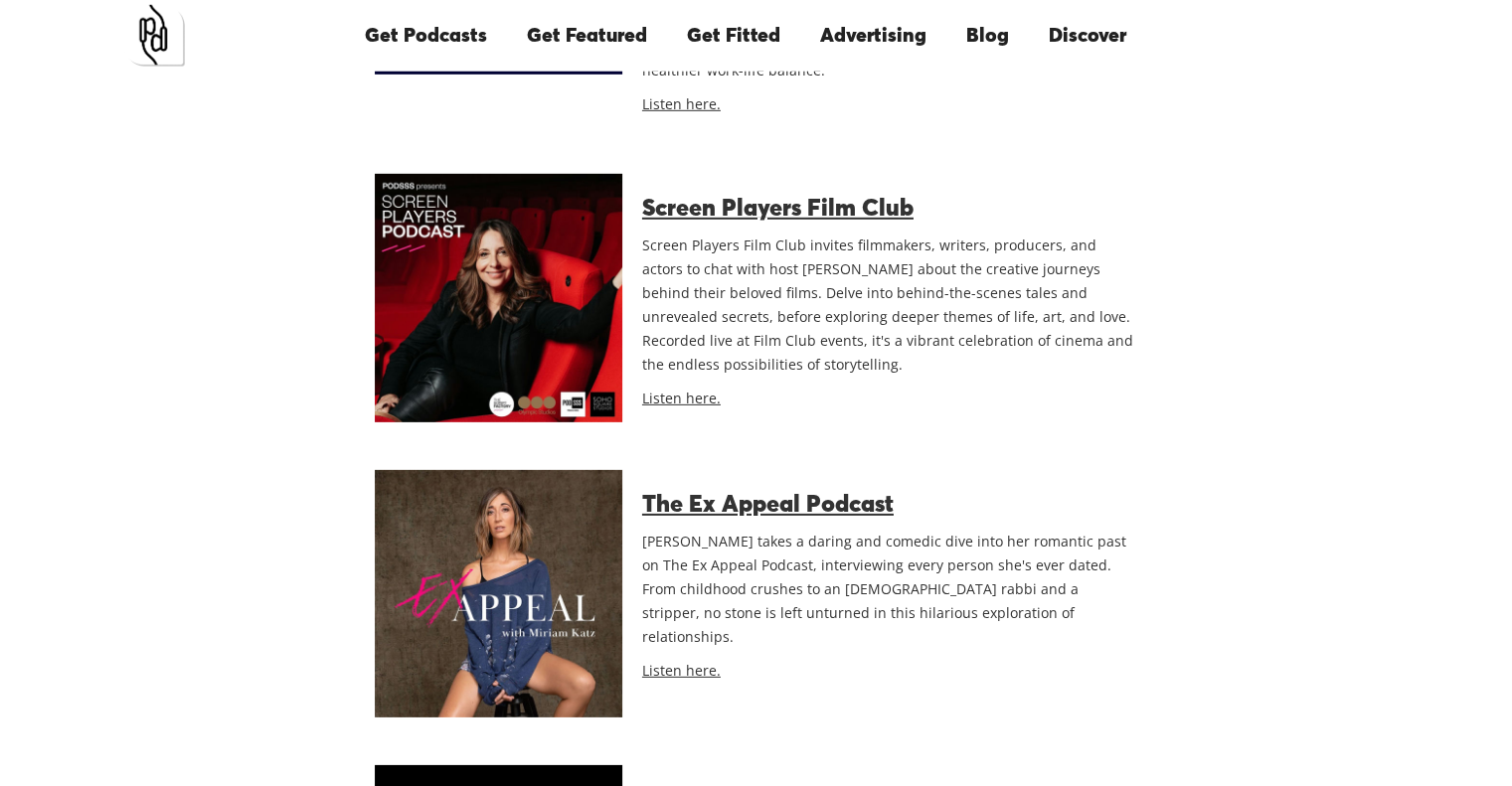 scroll, scrollTop: 6061, scrollLeft: 0, axis: vertical 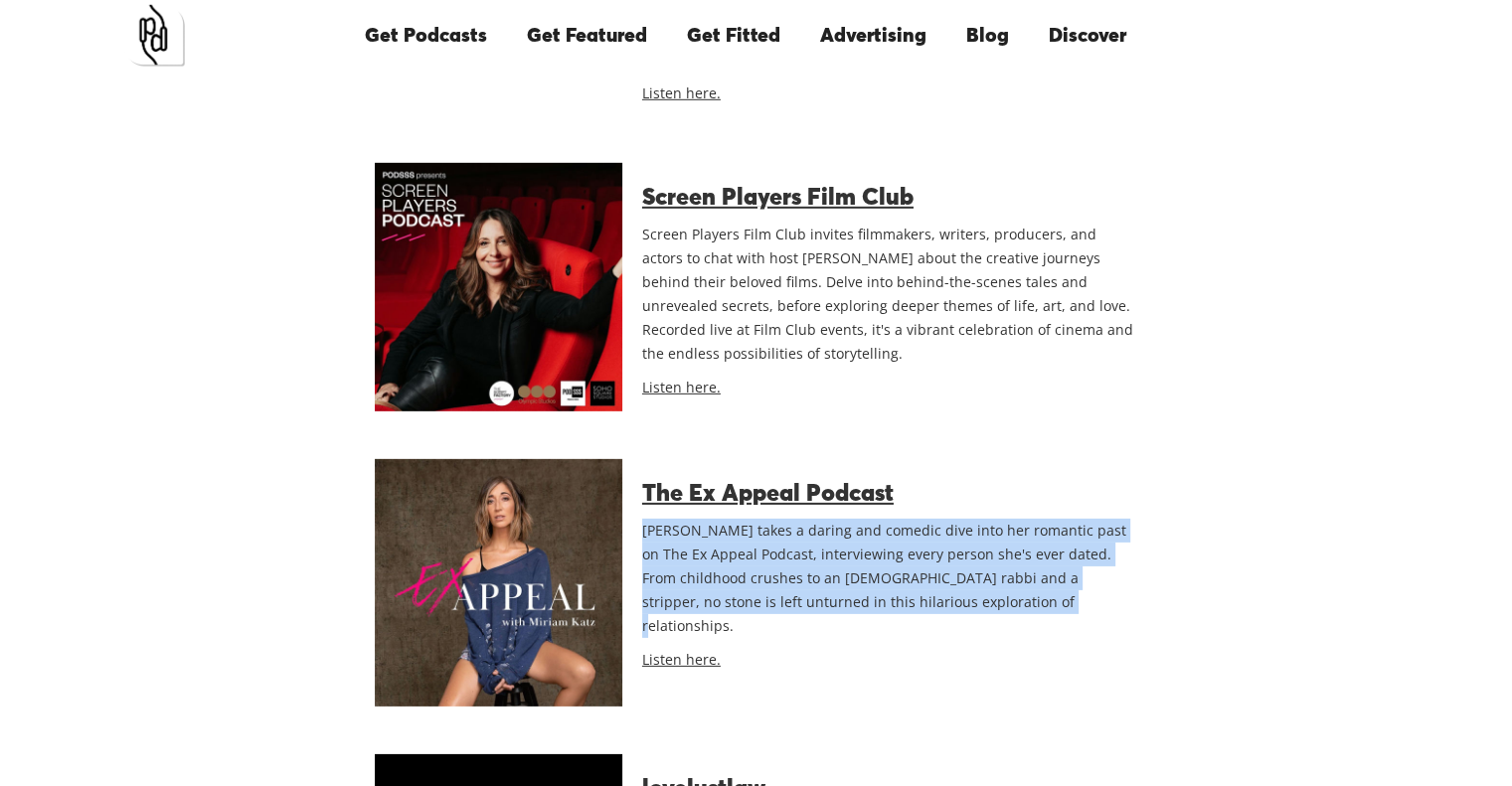 drag, startPoint x: 641, startPoint y: 407, endPoint x: 986, endPoint y: 480, distance: 352.63863 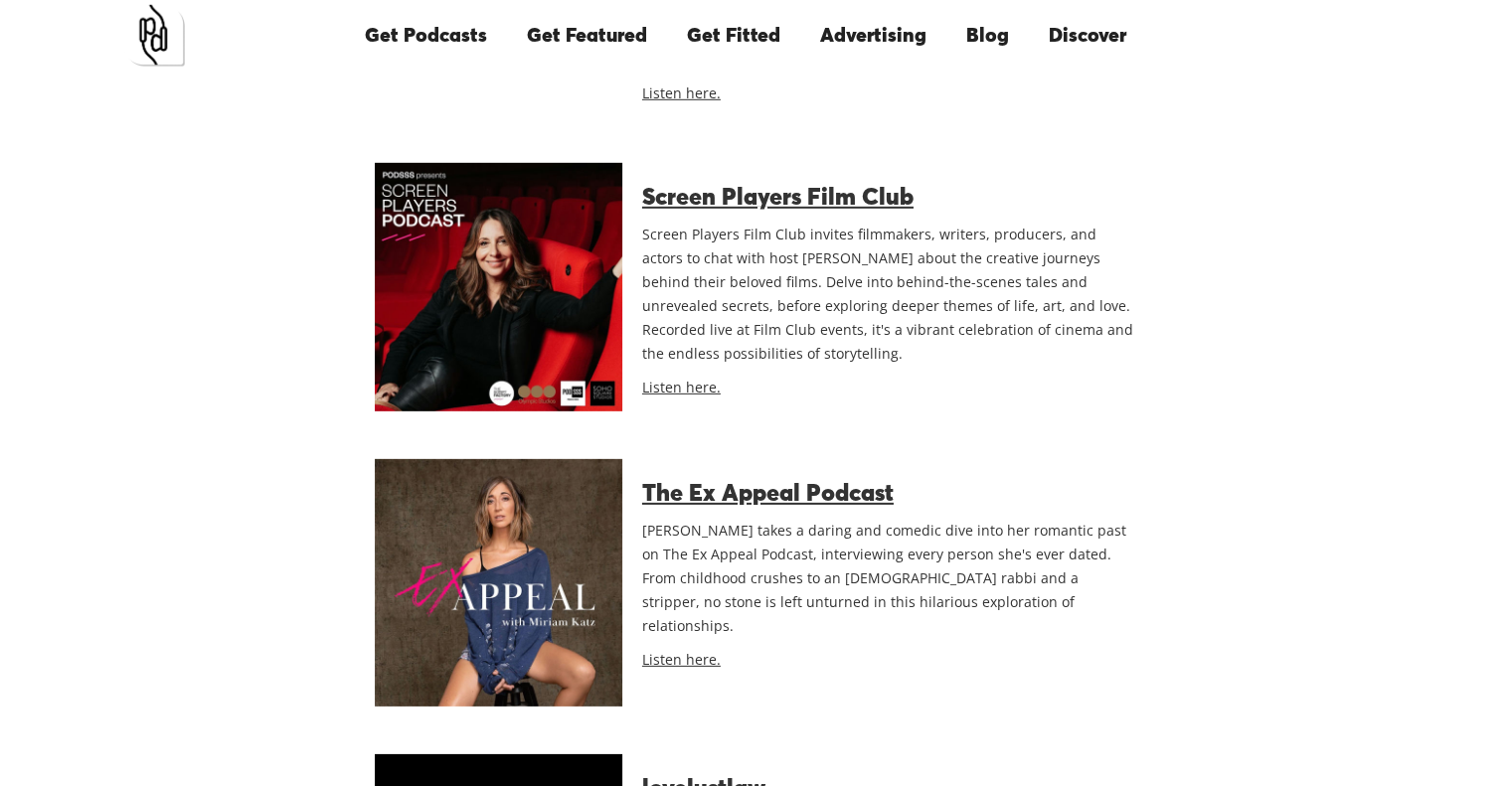 click on "[PERSON_NAME] takes a daring and comedic dive into her romantic past on The Ex Appeal Podcast, interviewing every person she's ever dated. From childhood crushes to an [DEMOGRAPHIC_DATA] rabbi and a stripper, no stone is left unturned in this hilarious exploration of relationships." at bounding box center [890, 578] 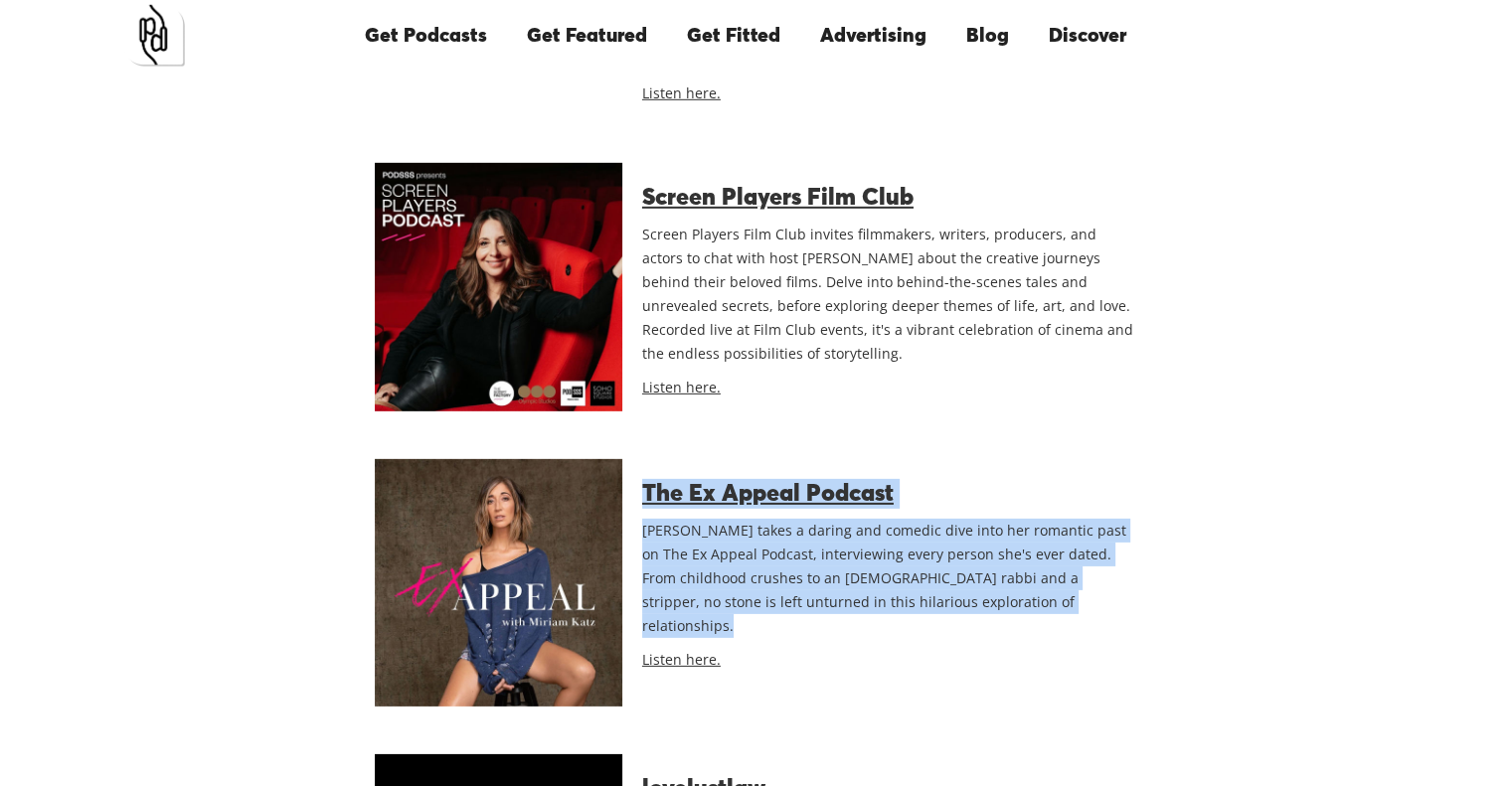 drag, startPoint x: 931, startPoint y: 467, endPoint x: 647, endPoint y: 370, distance: 300.10831 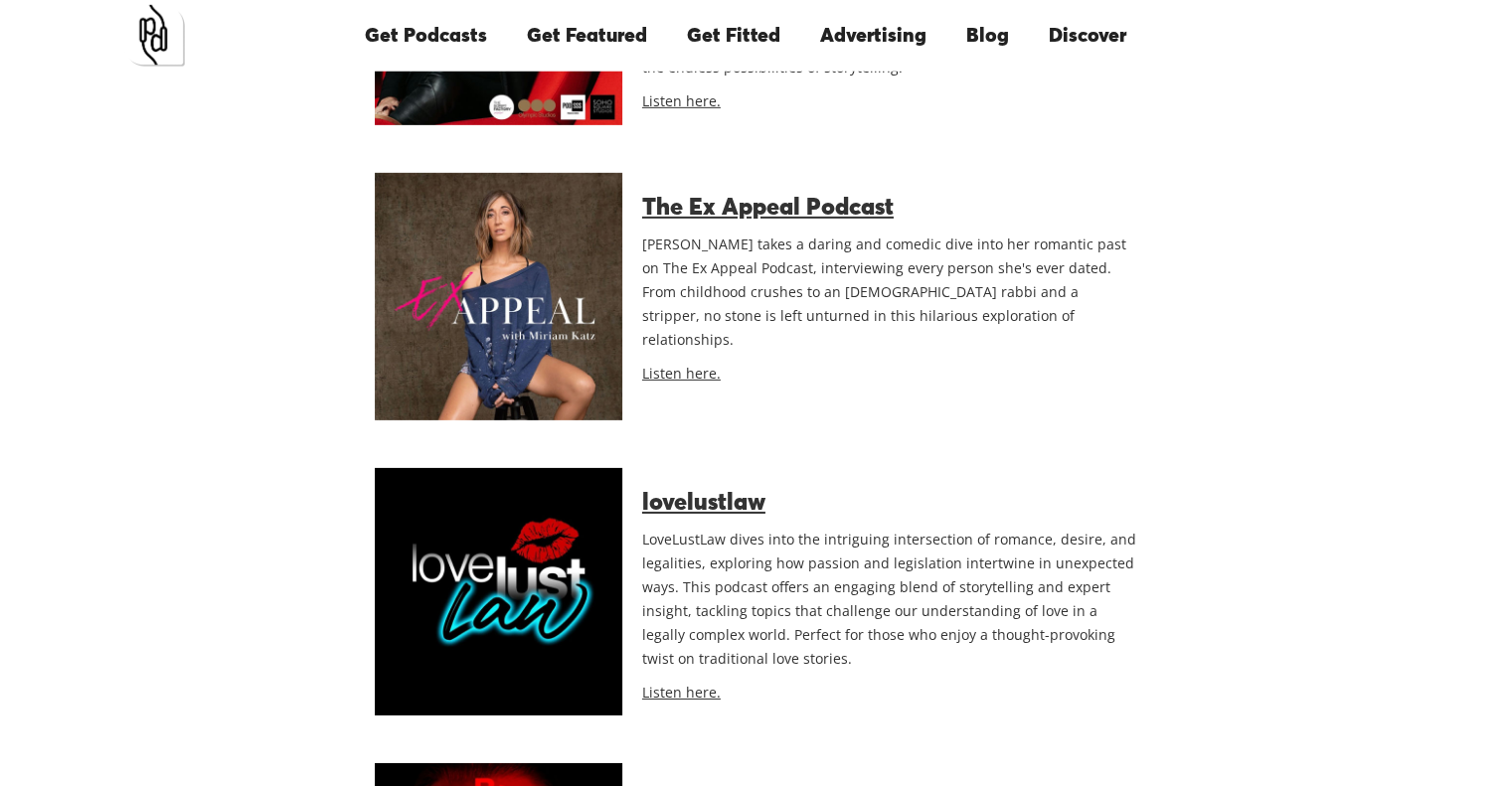 scroll, scrollTop: 6360, scrollLeft: 0, axis: vertical 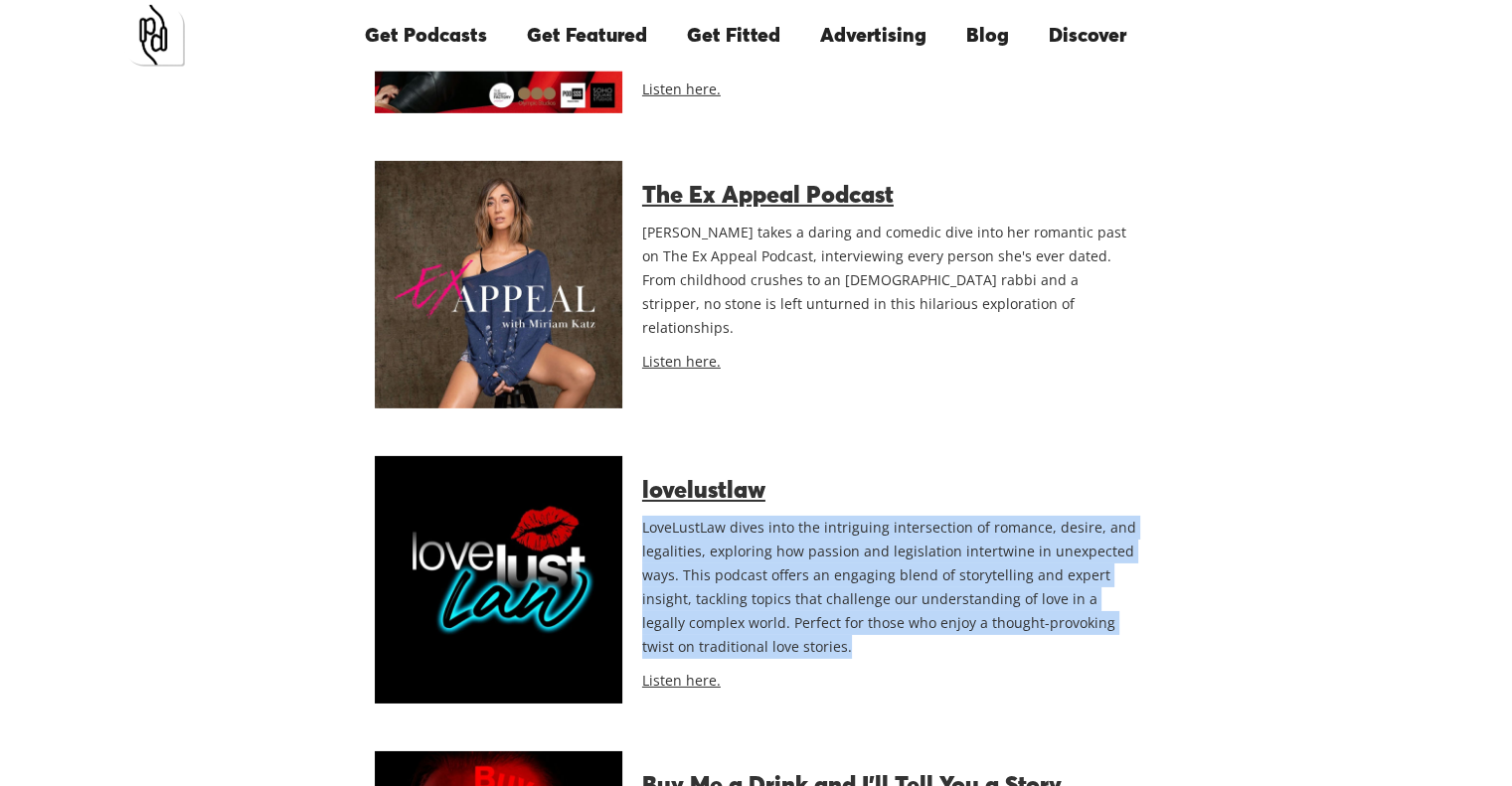 drag, startPoint x: 827, startPoint y: 524, endPoint x: 639, endPoint y: 400, distance: 225.21101 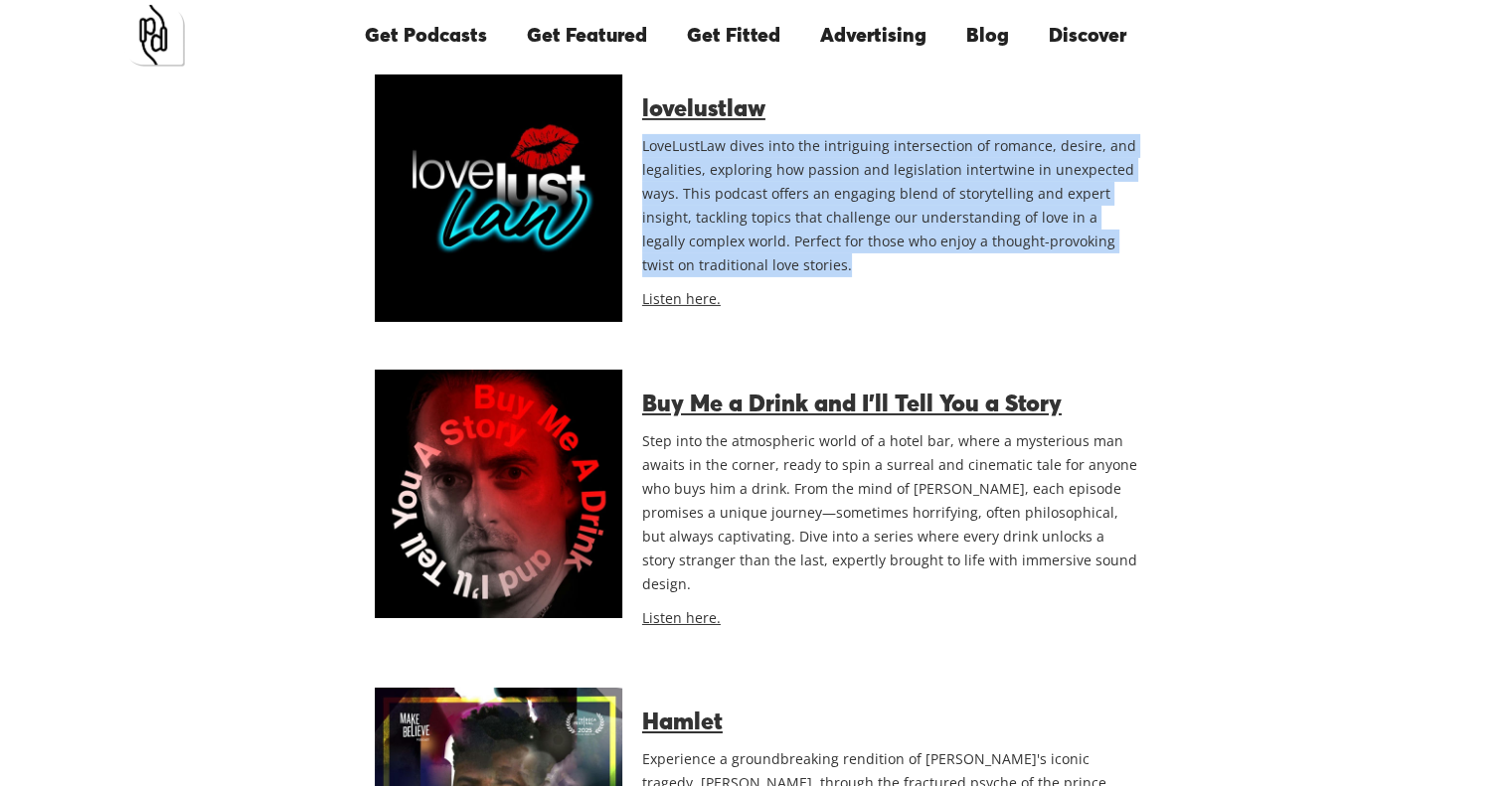 scroll, scrollTop: 6797, scrollLeft: 0, axis: vertical 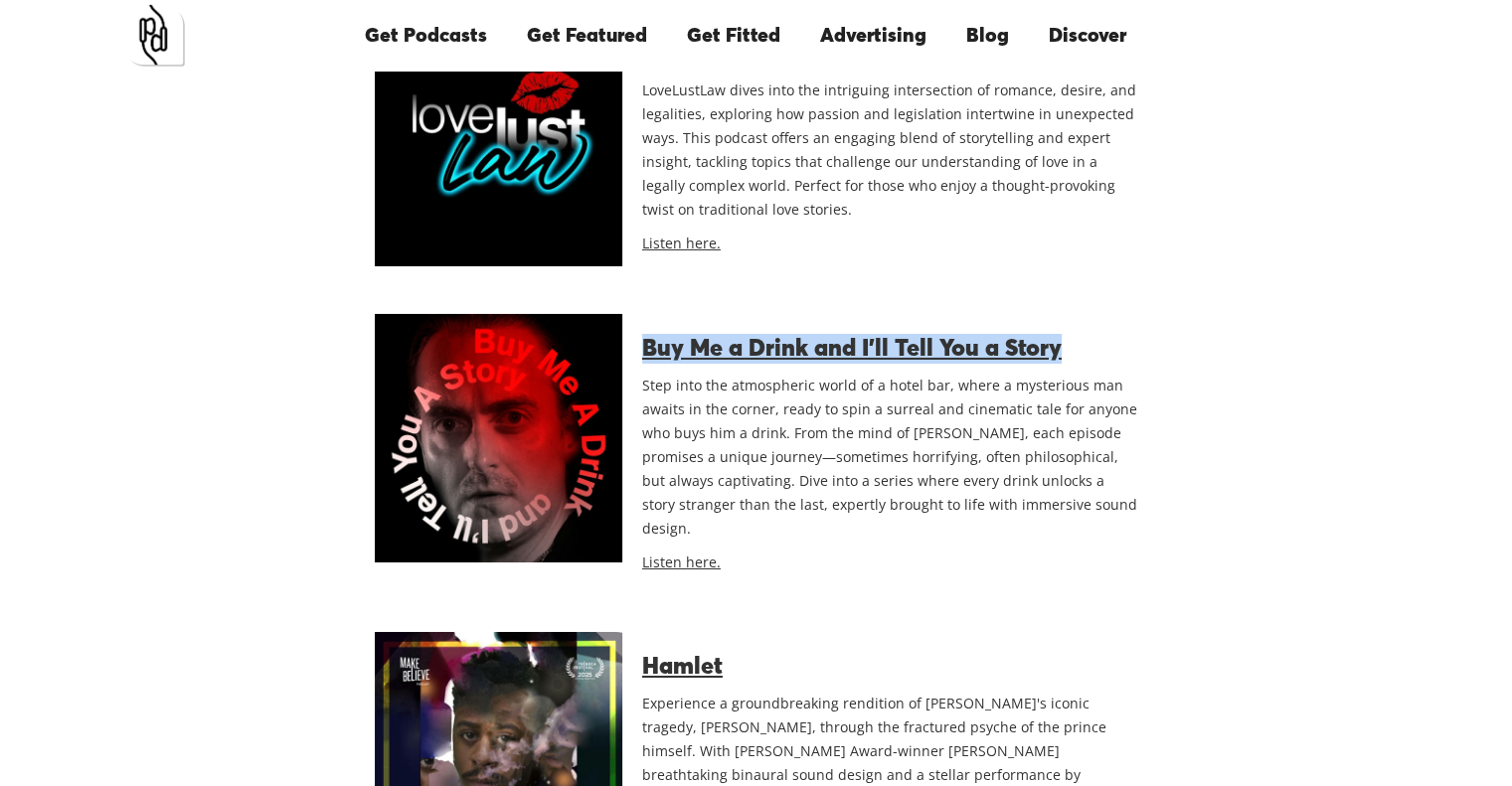 drag, startPoint x: 1057, startPoint y: 230, endPoint x: 645, endPoint y: 222, distance: 412.0777 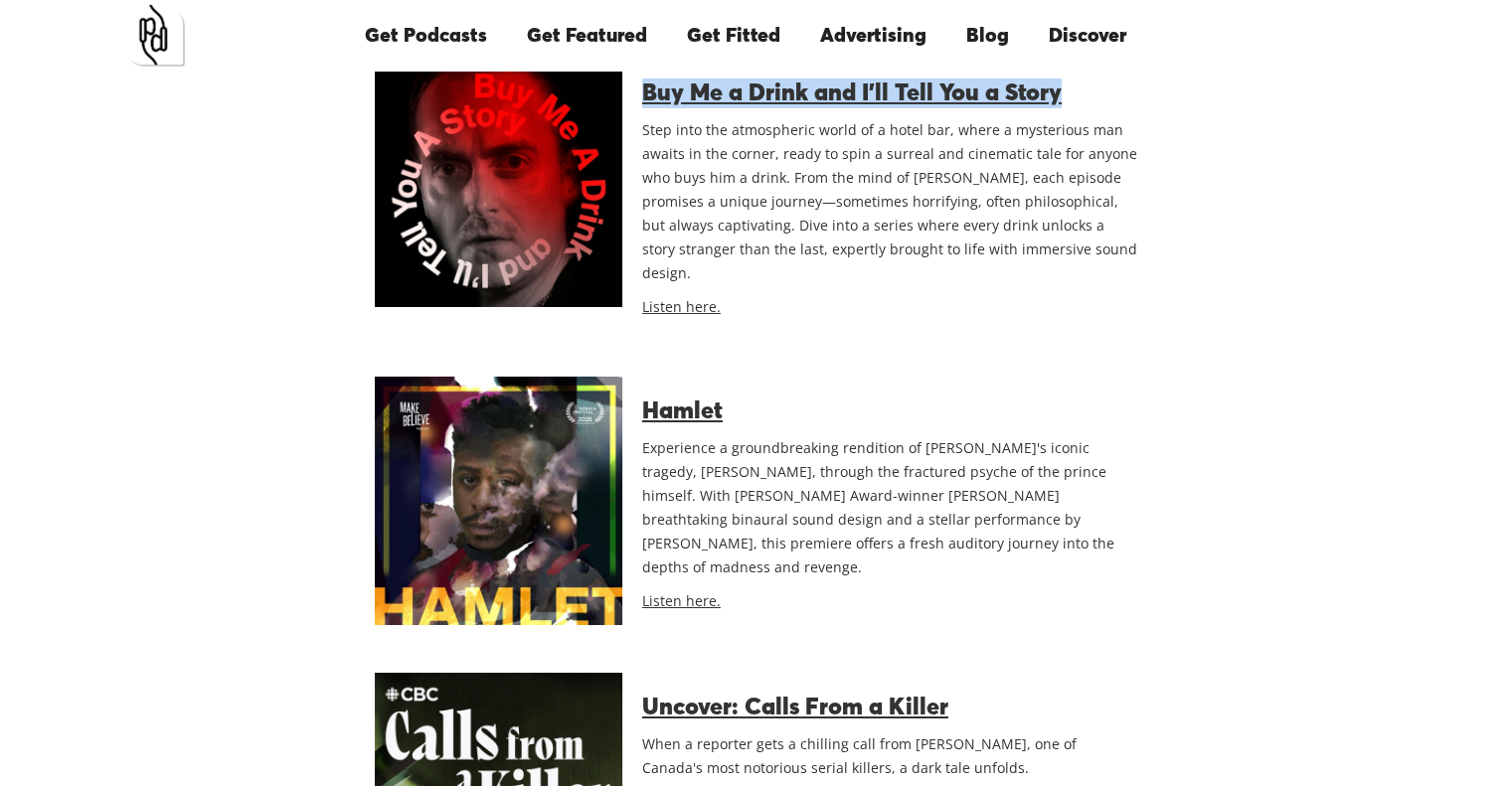 scroll, scrollTop: 7095, scrollLeft: 0, axis: vertical 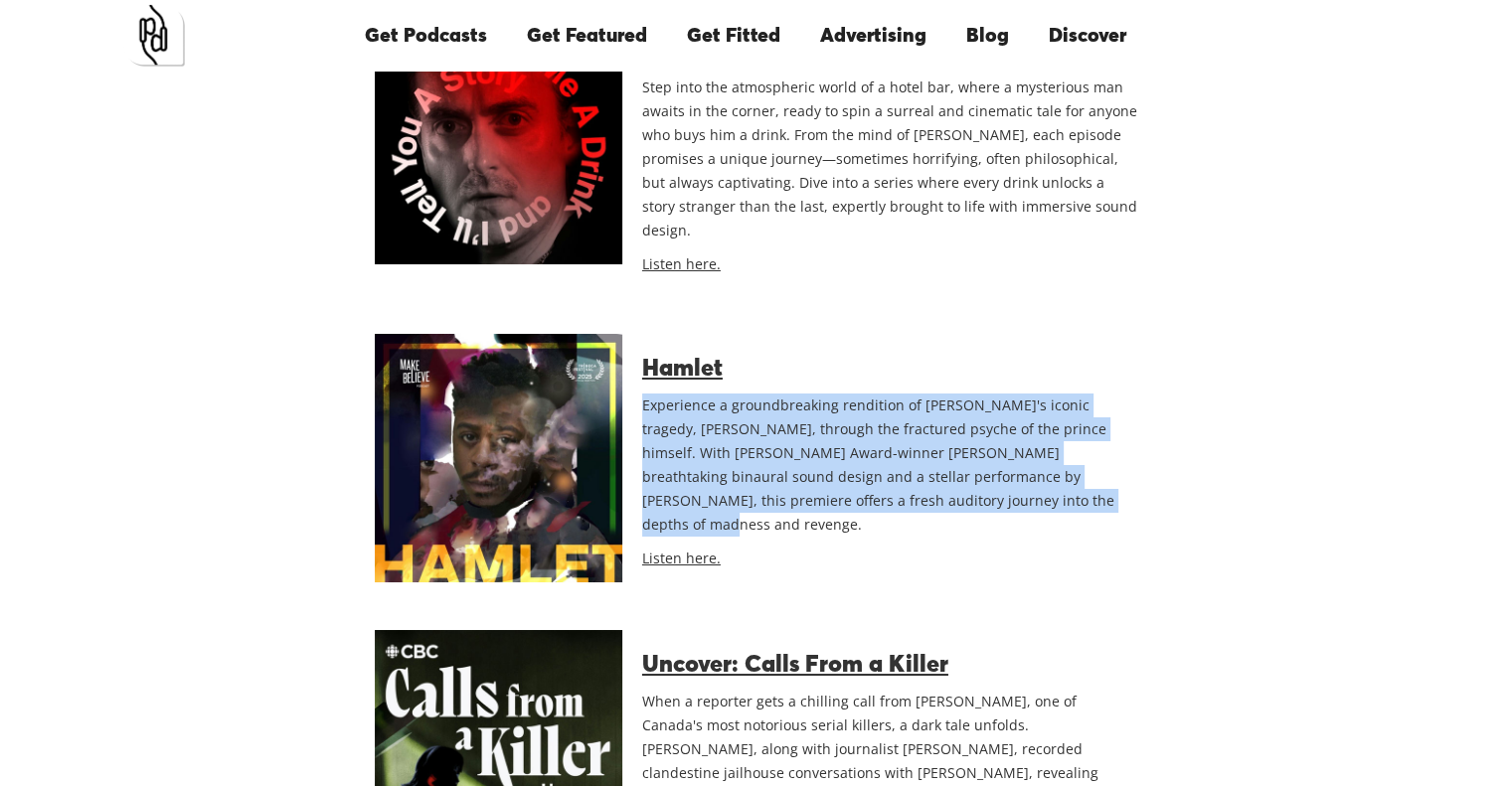 drag, startPoint x: 906, startPoint y: 338, endPoint x: 641, endPoint y: 268, distance: 274.0894 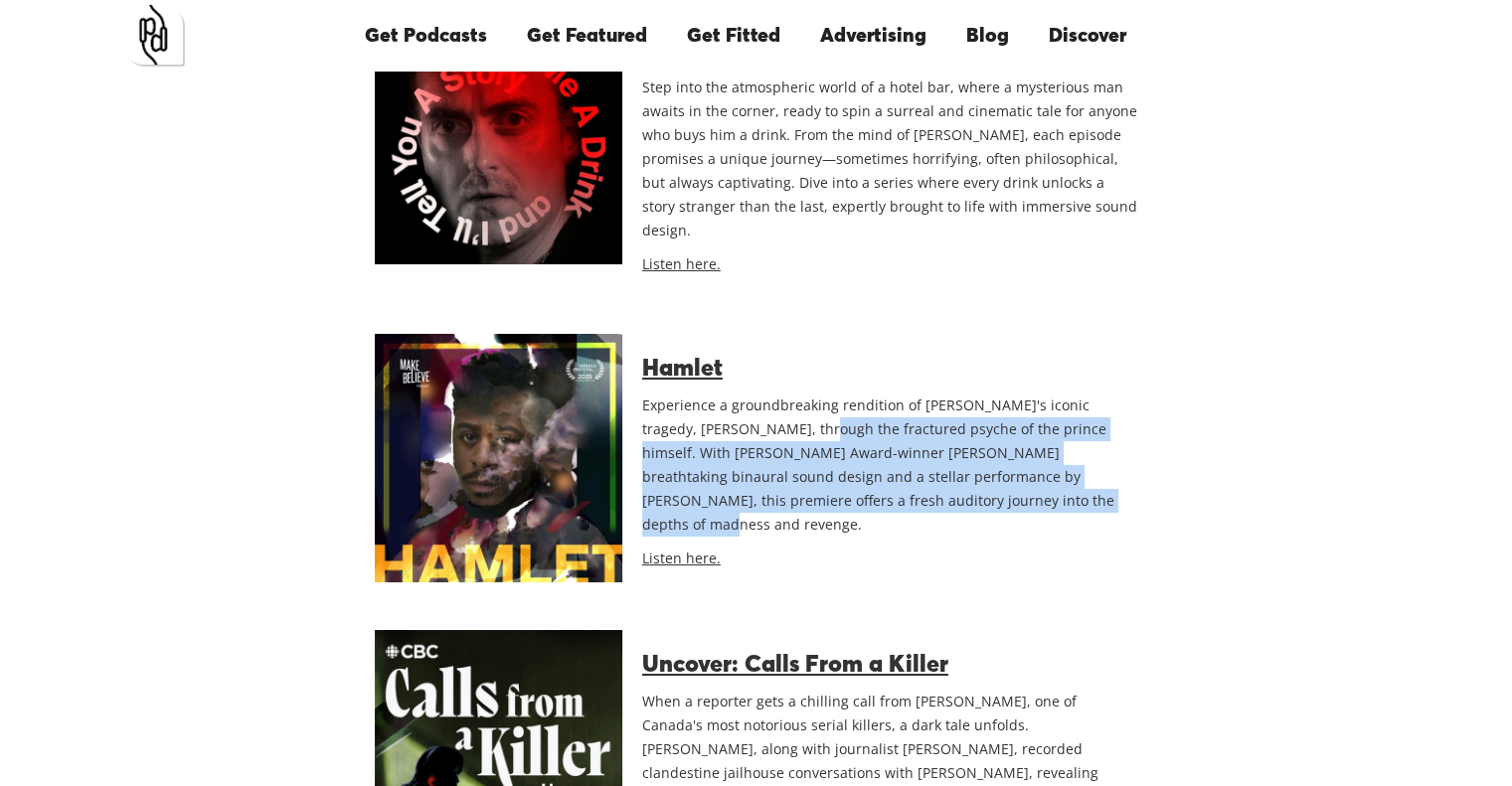 drag, startPoint x: 907, startPoint y: 334, endPoint x: 775, endPoint y: 280, distance: 142.61837 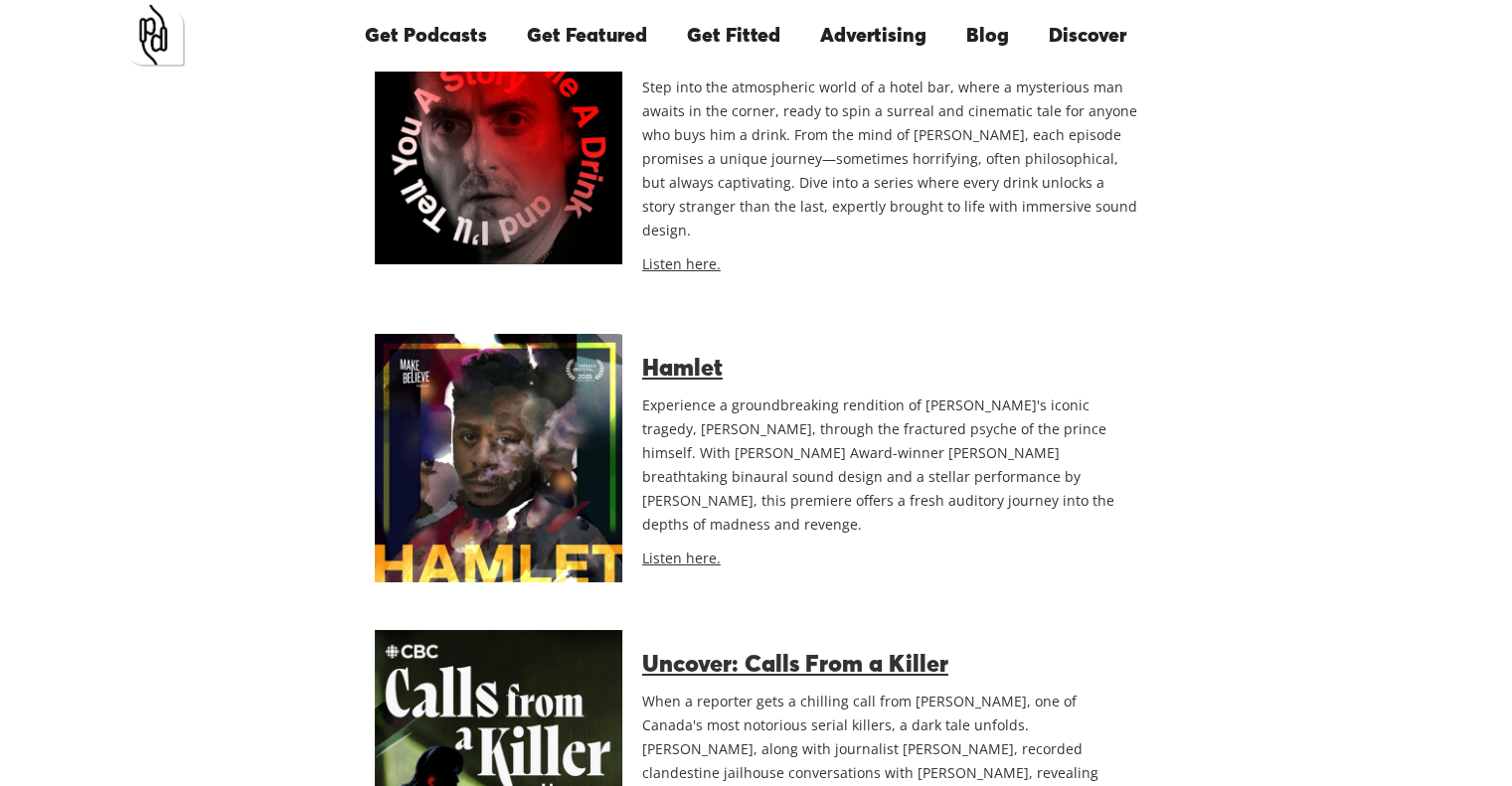 click on "Experience a groundbreaking rendition of [PERSON_NAME]'s iconic tragedy, [PERSON_NAME], through the fractured psyche of the prince himself. With [PERSON_NAME] Award-winner [PERSON_NAME] breathtaking binaural sound design and a stellar performance by [PERSON_NAME], this premiere offers a fresh auditory journey into the depths of madness and revenge." at bounding box center (890, 465) 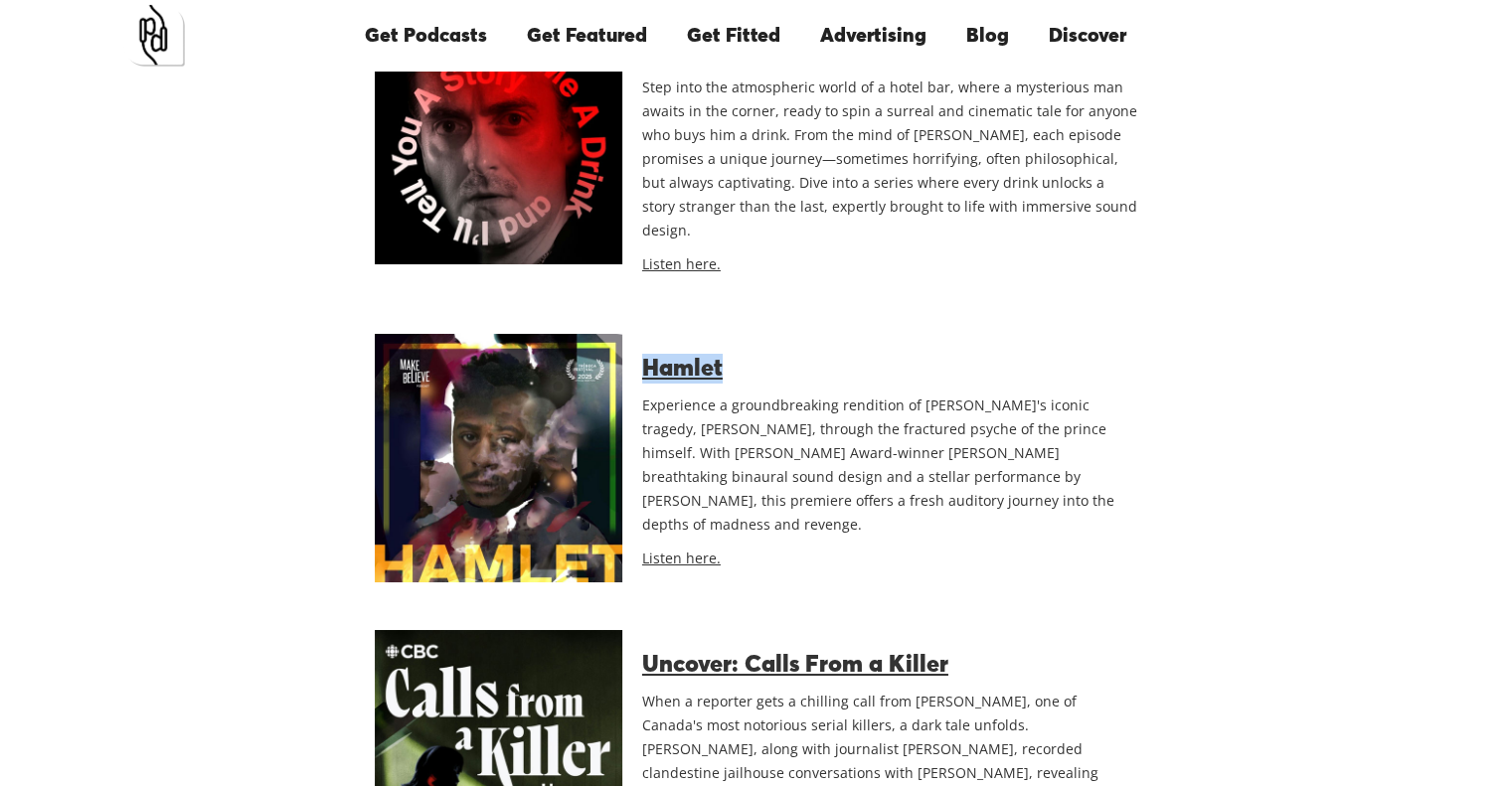 drag, startPoint x: 732, startPoint y: 227, endPoint x: 642, endPoint y: 220, distance: 90.27181 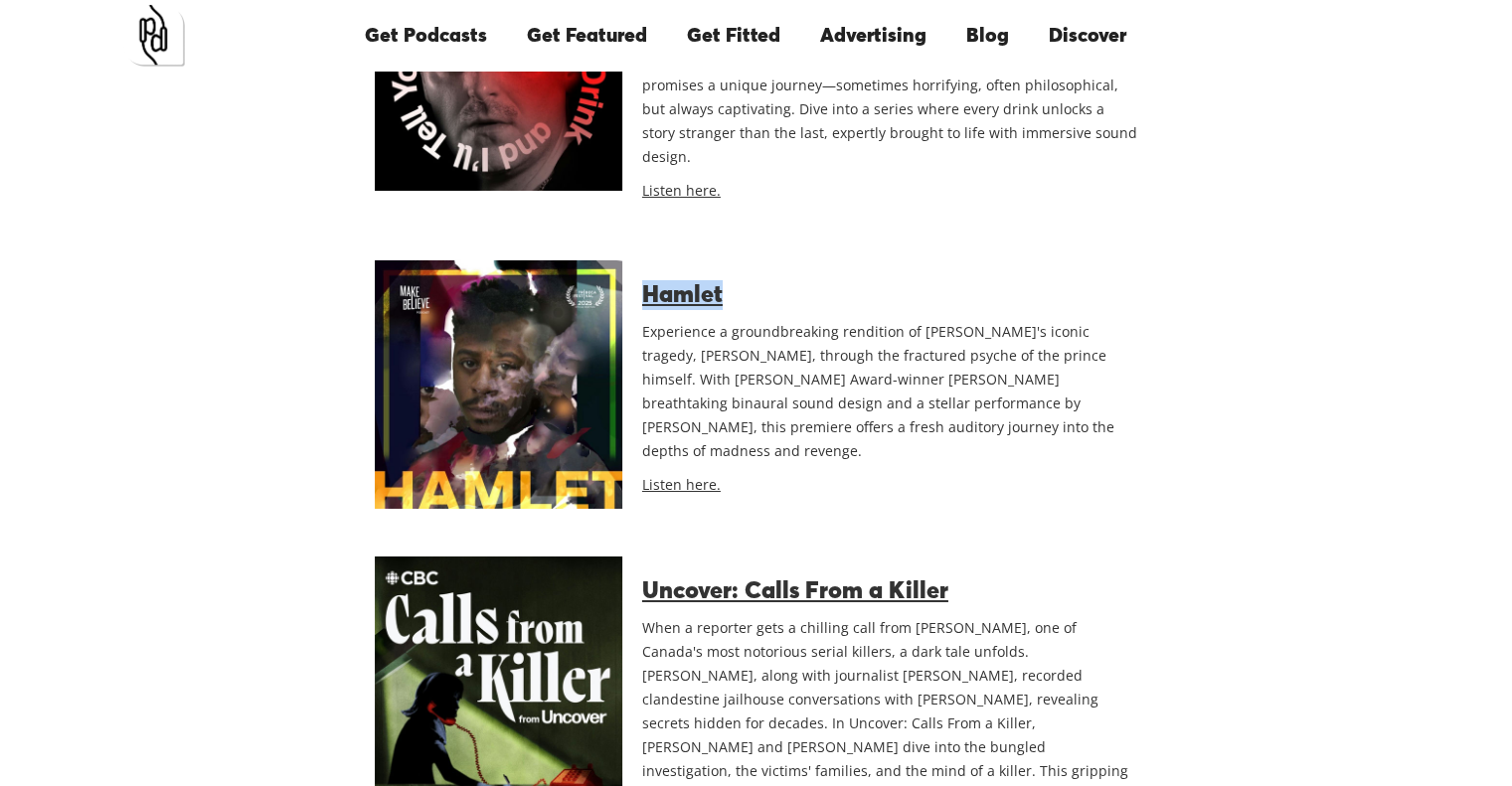 scroll, scrollTop: 7294, scrollLeft: 0, axis: vertical 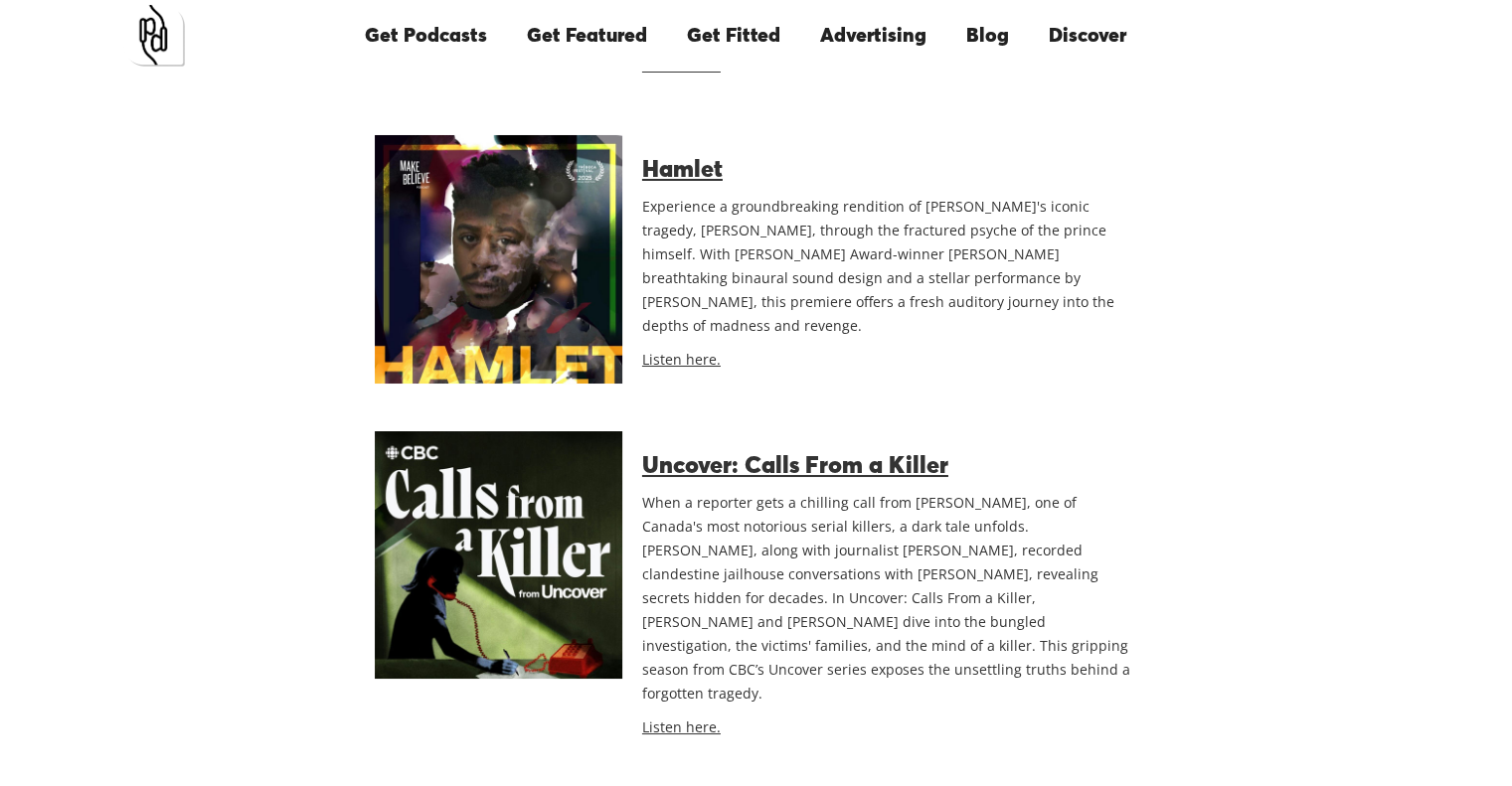 click on "When a reporter gets a chilling call from [PERSON_NAME], one of Canada's most notorious serial killers, a dark tale unfolds. [PERSON_NAME], along with journalist [PERSON_NAME], recorded clandestine jailhouse conversations with [PERSON_NAME], revealing secrets hidden for decades. In Uncover: Calls From a Killer, [PERSON_NAME] and [PERSON_NAME] dive into the bungled investigation, the victims' families, and the mind of a killer. This gripping season from CBC’s Uncover series exposes the unsettling truths behind a forgotten tragedy." at bounding box center [890, 598] 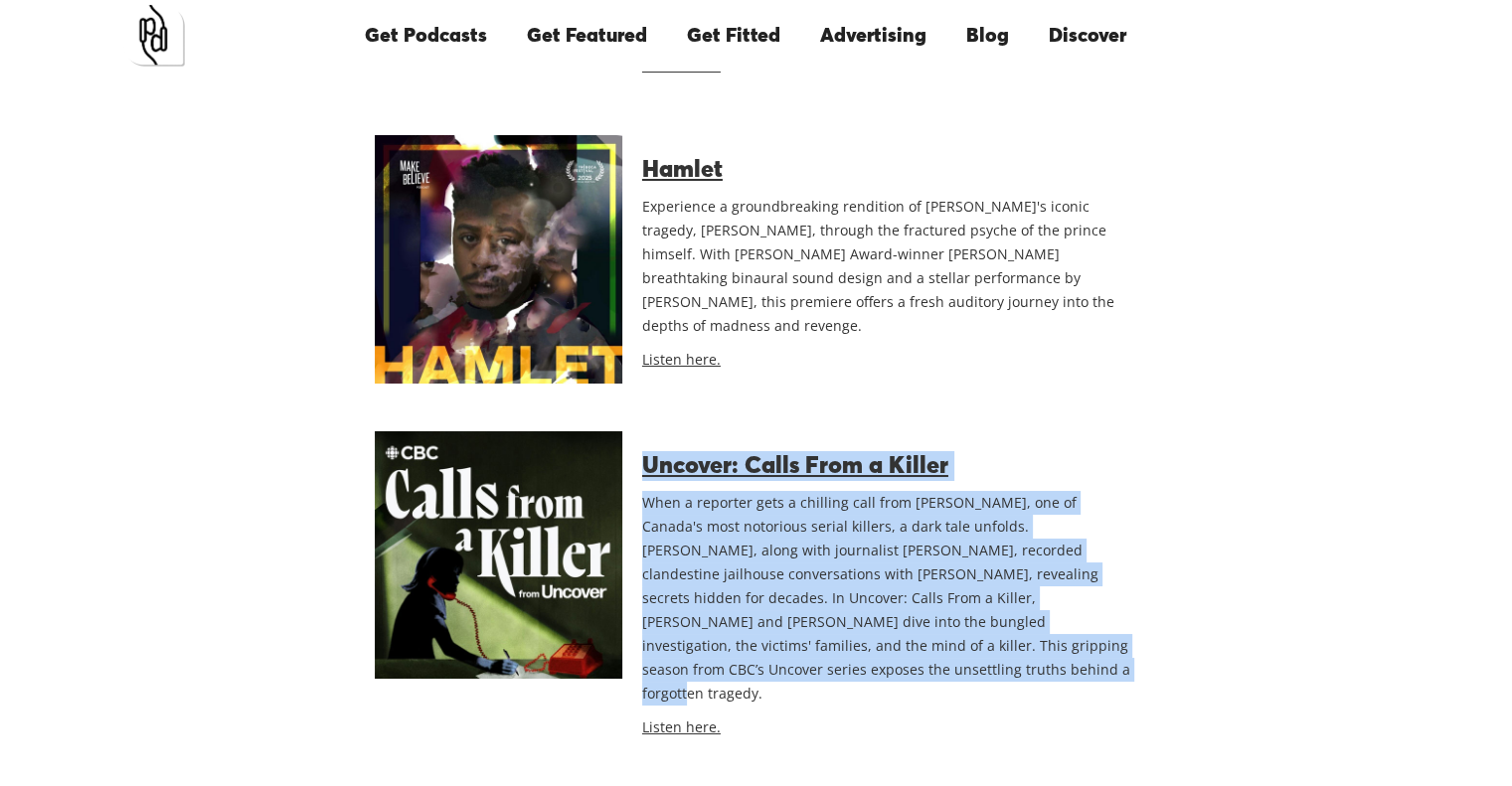 drag, startPoint x: 1117, startPoint y: 492, endPoint x: 612, endPoint y: 351, distance: 524.3148 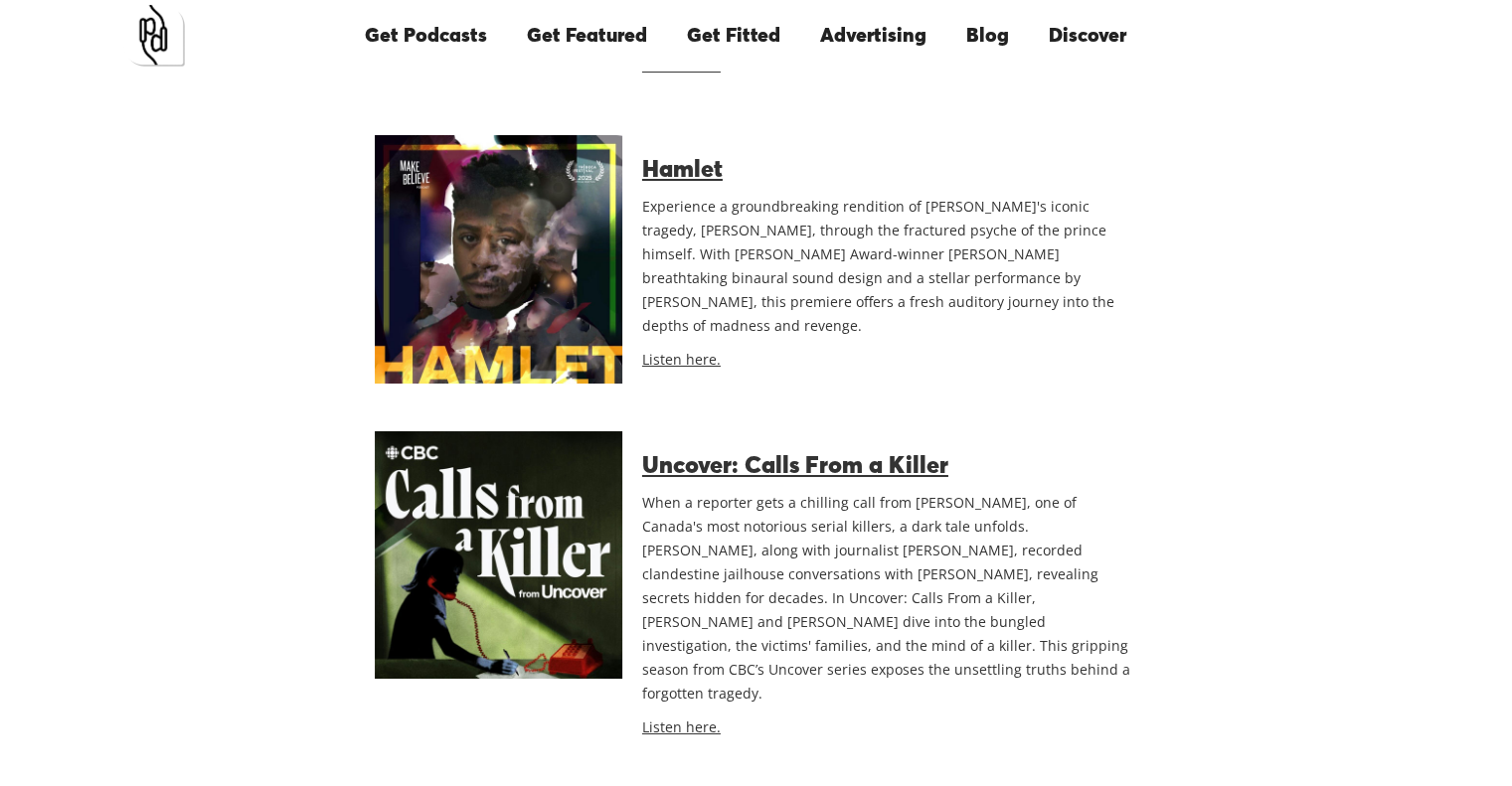 click on "Hamlet
Experience a groundbreaking rendition of [PERSON_NAME]'s iconic tragedy, [PERSON_NAME], through the fractured psyche of the prince himself. With [PERSON_NAME] Award-winner [PERSON_NAME] breathtaking binaural sound design and a stellar performance by [PERSON_NAME], this premiere offers a fresh auditory journey into the depths of madness and revenge.
Listen here." at bounding box center [880, 258] 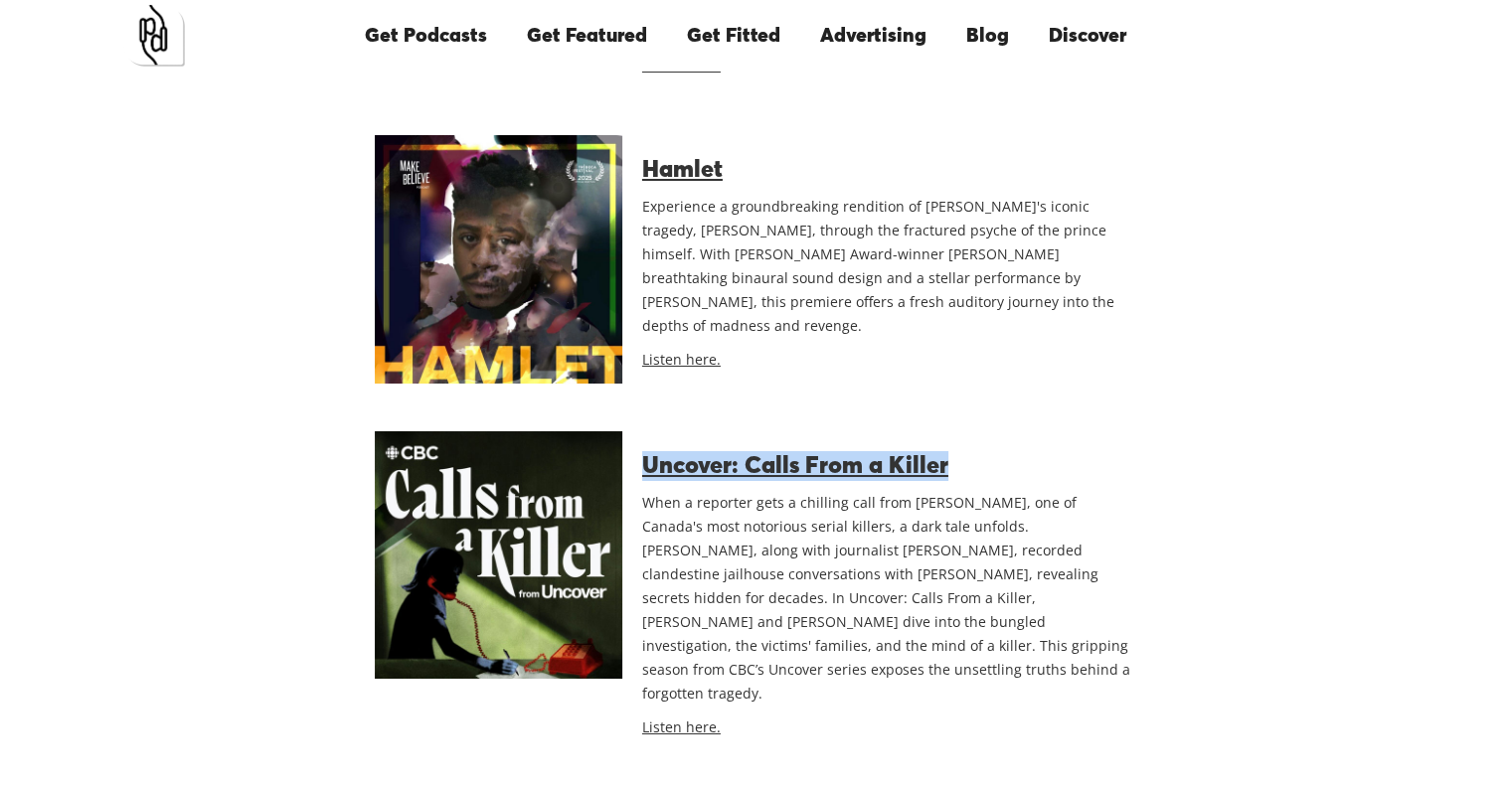 drag, startPoint x: 958, startPoint y: 330, endPoint x: 646, endPoint y: 318, distance: 312.23068 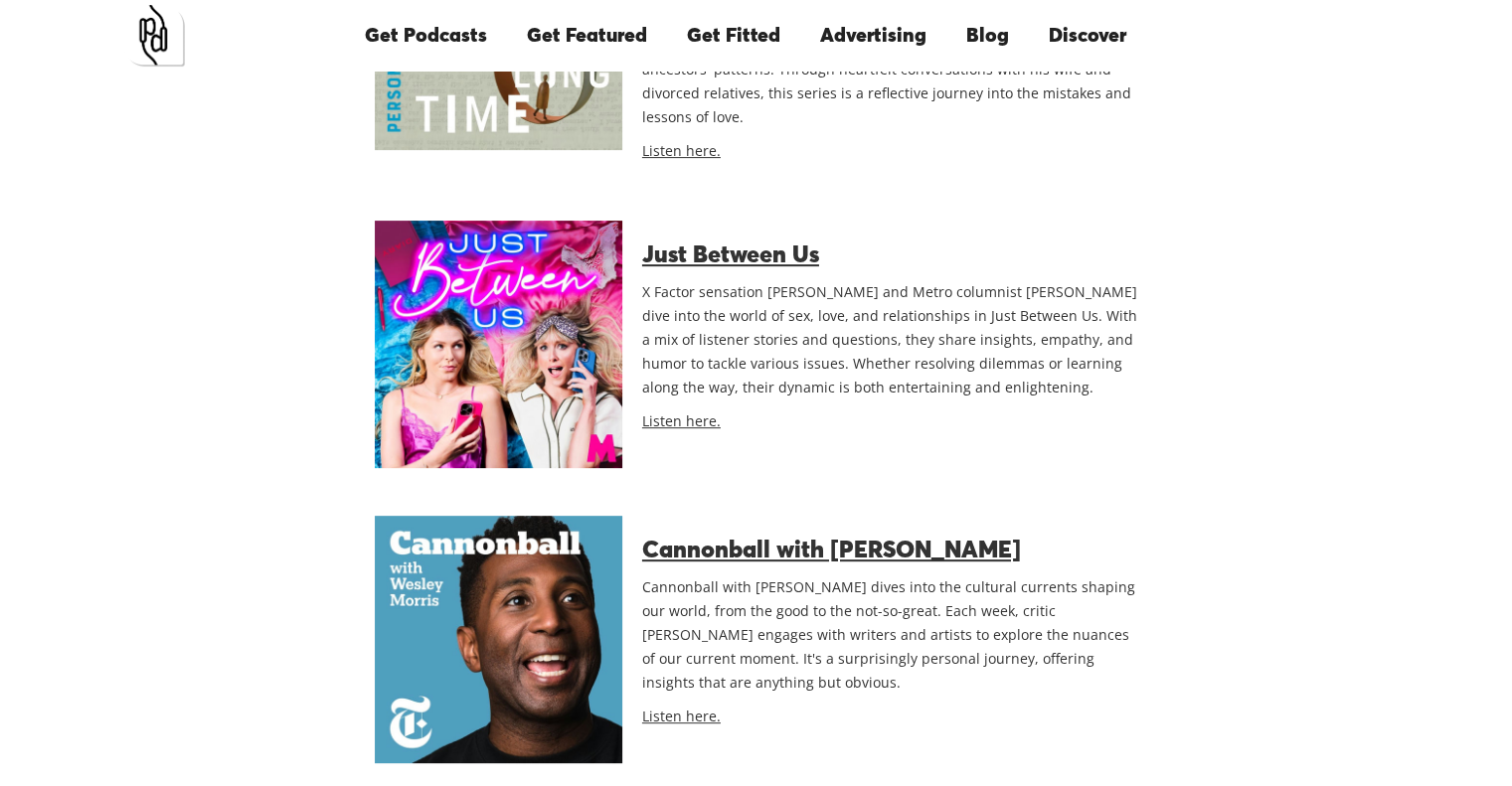scroll, scrollTop: 8585, scrollLeft: 0, axis: vertical 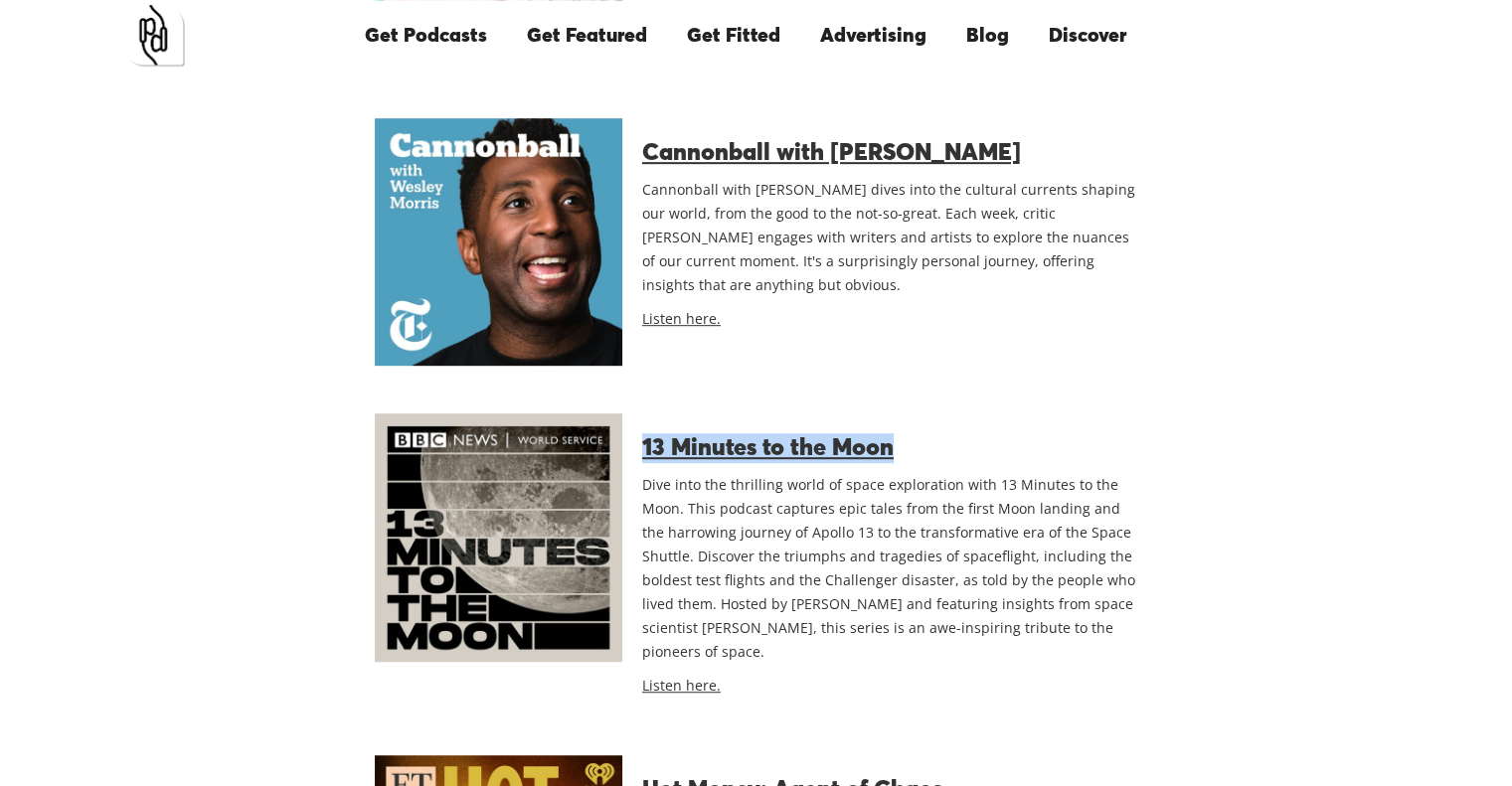drag, startPoint x: 903, startPoint y: 237, endPoint x: 645, endPoint y: 222, distance: 258.43568 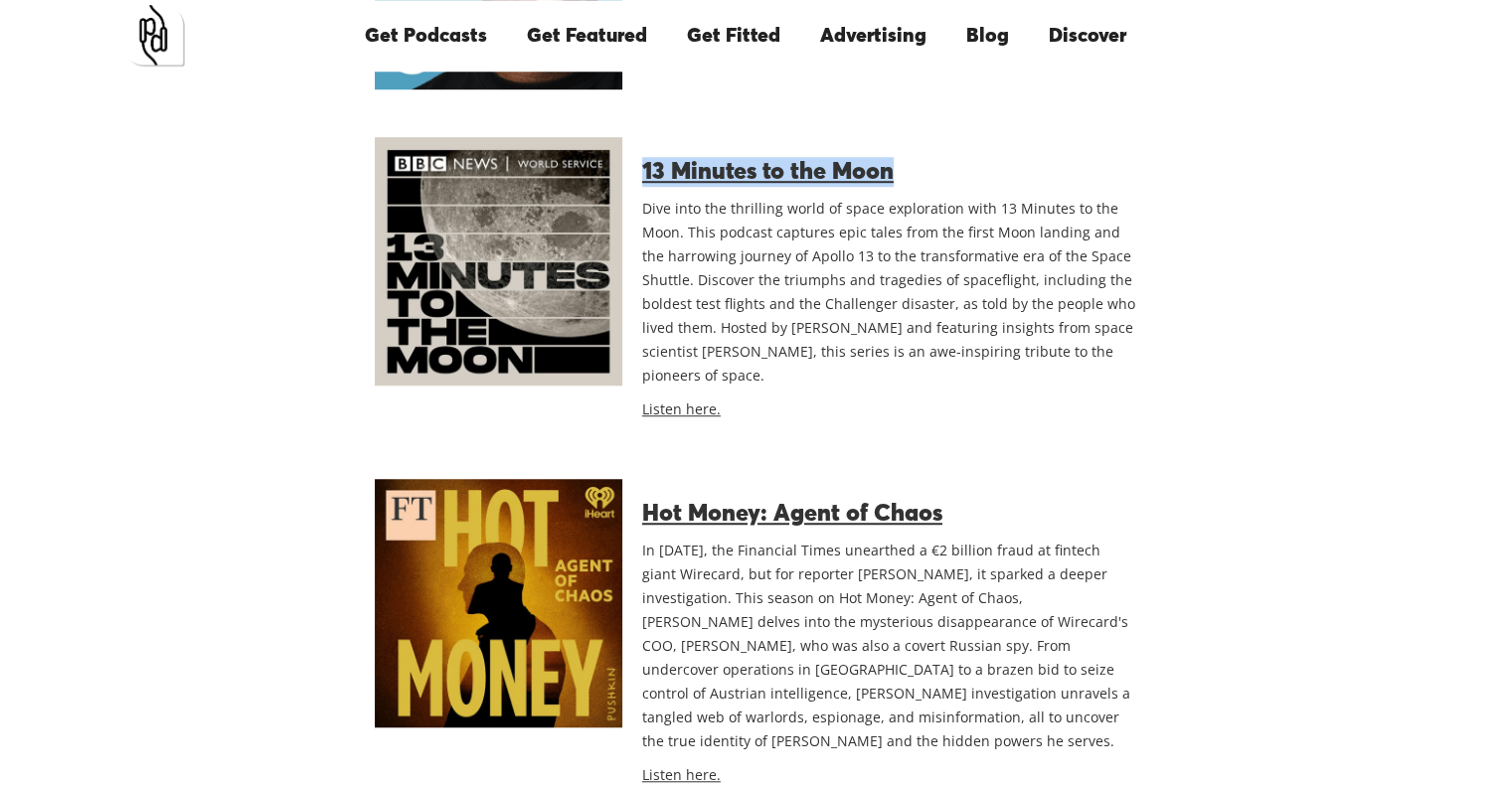 scroll, scrollTop: 8883, scrollLeft: 0, axis: vertical 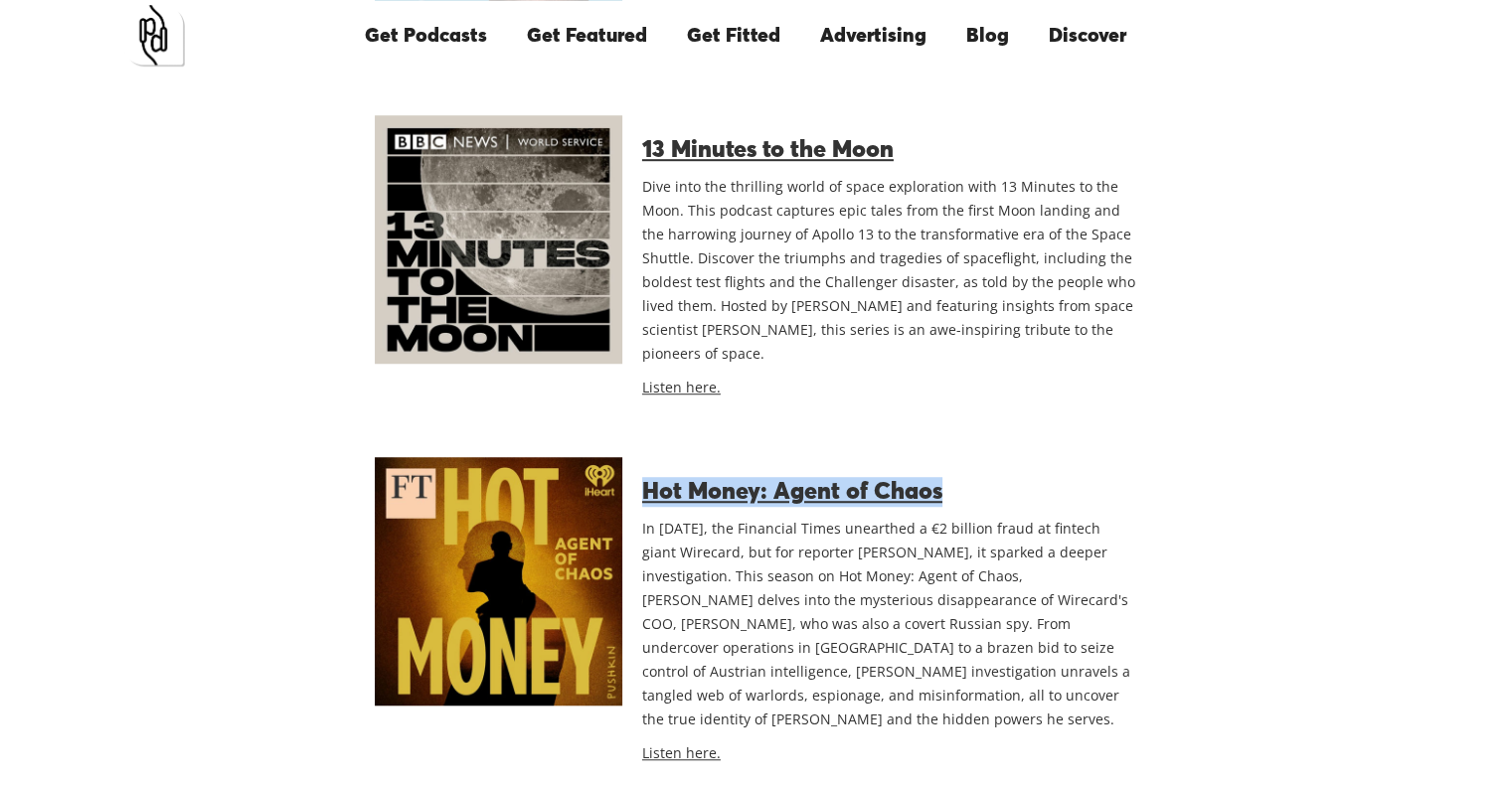 drag, startPoint x: 962, startPoint y: 286, endPoint x: 647, endPoint y: 265, distance: 315.69922 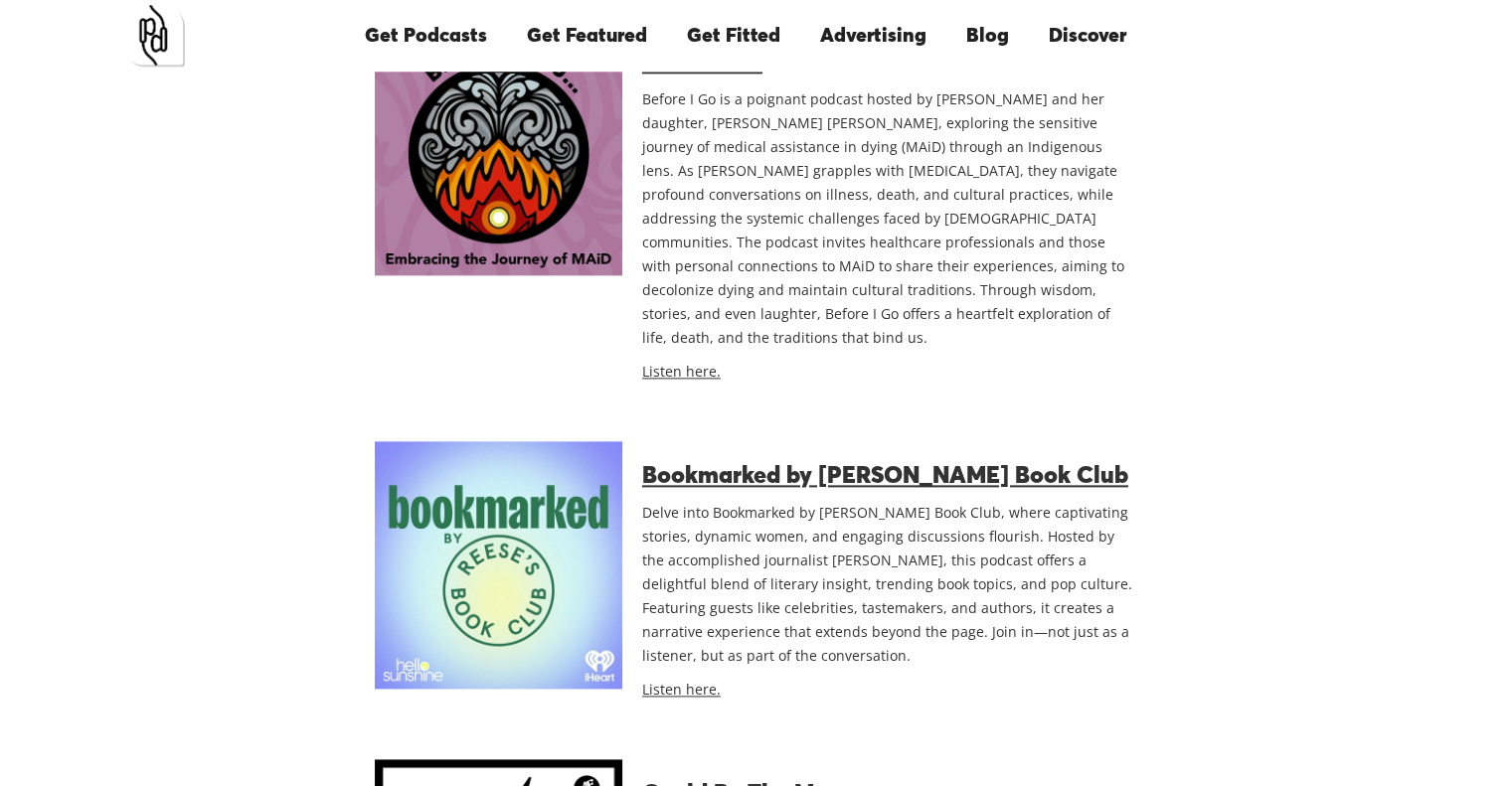 scroll, scrollTop: 10076, scrollLeft: 0, axis: vertical 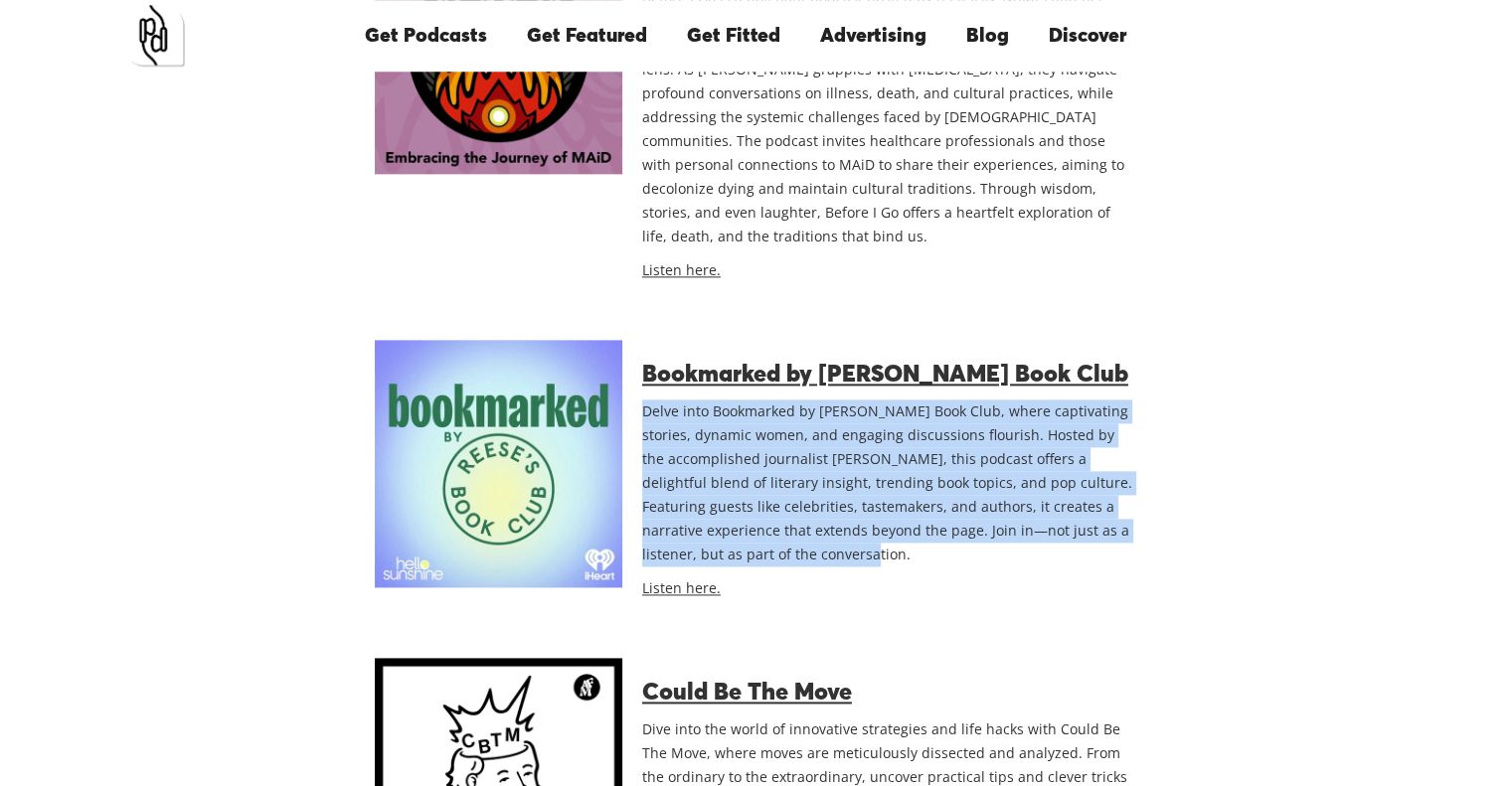 drag, startPoint x: 875, startPoint y: 287, endPoint x: 640, endPoint y: 131, distance: 282.0656 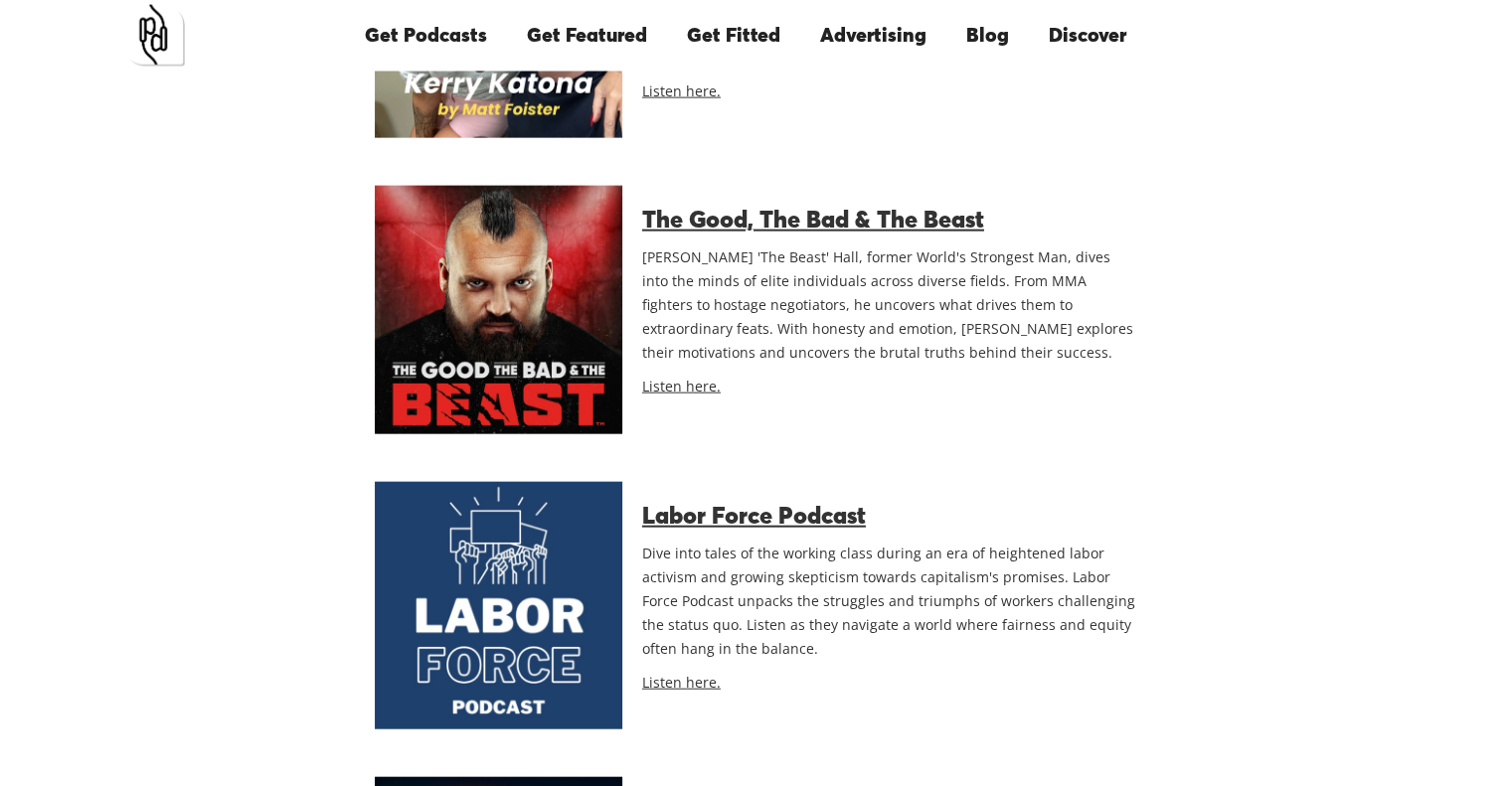 scroll, scrollTop: 12163, scrollLeft: 0, axis: vertical 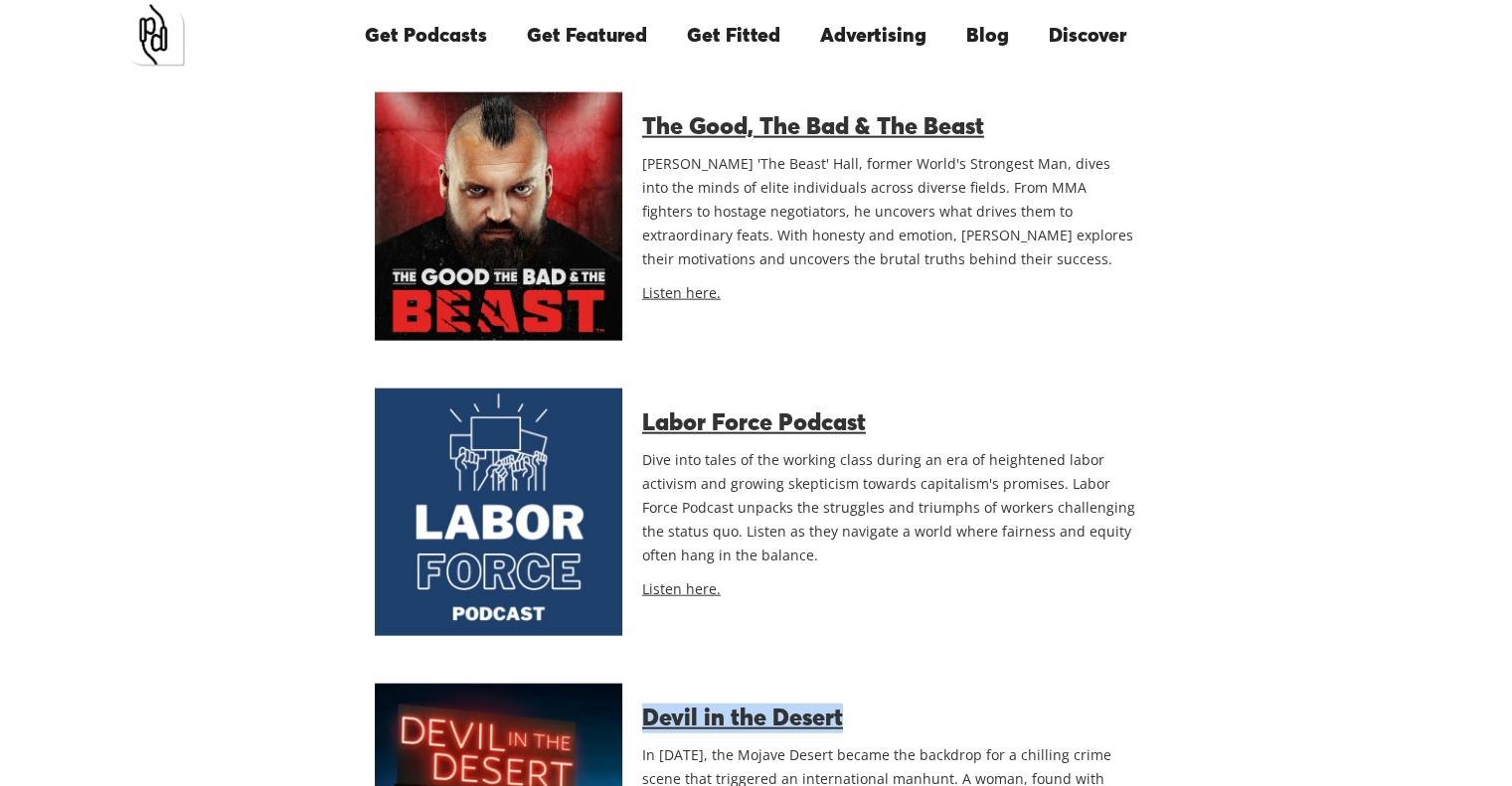 drag, startPoint x: 848, startPoint y: 431, endPoint x: 646, endPoint y: 443, distance: 202.35612 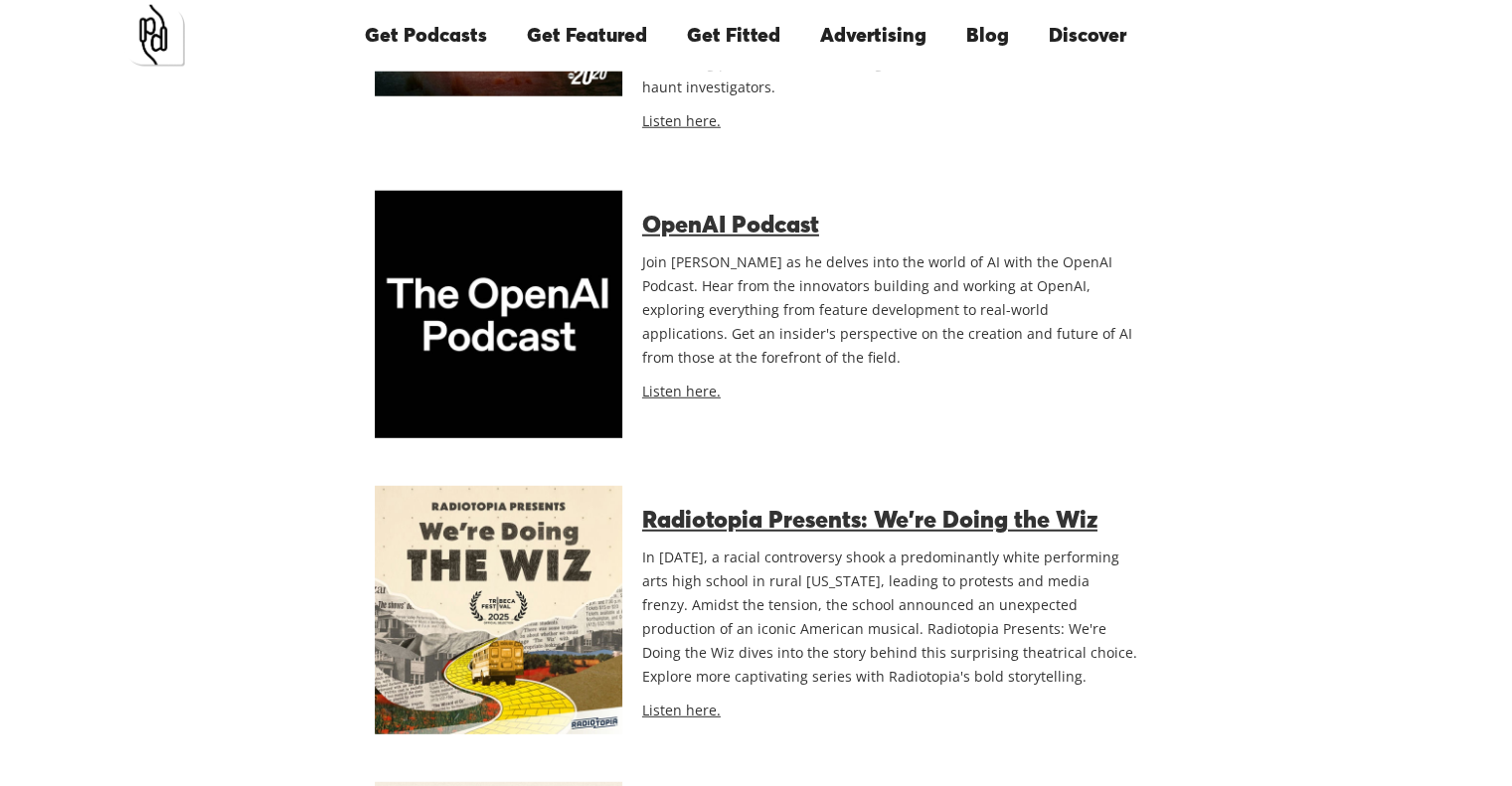 scroll, scrollTop: 13057, scrollLeft: 0, axis: vertical 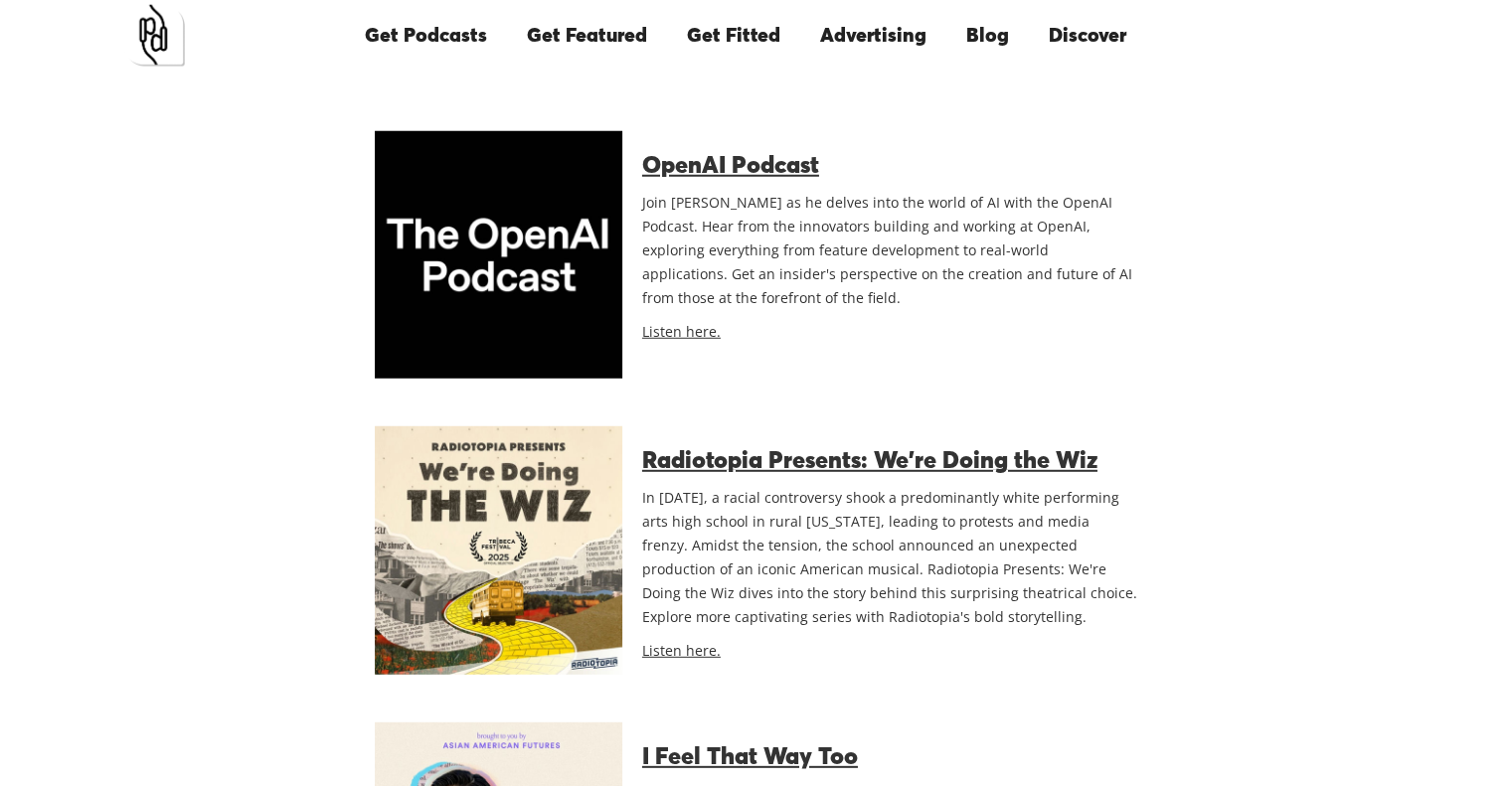 drag, startPoint x: 714, startPoint y: 191, endPoint x: 1073, endPoint y: 307, distance: 377.27576 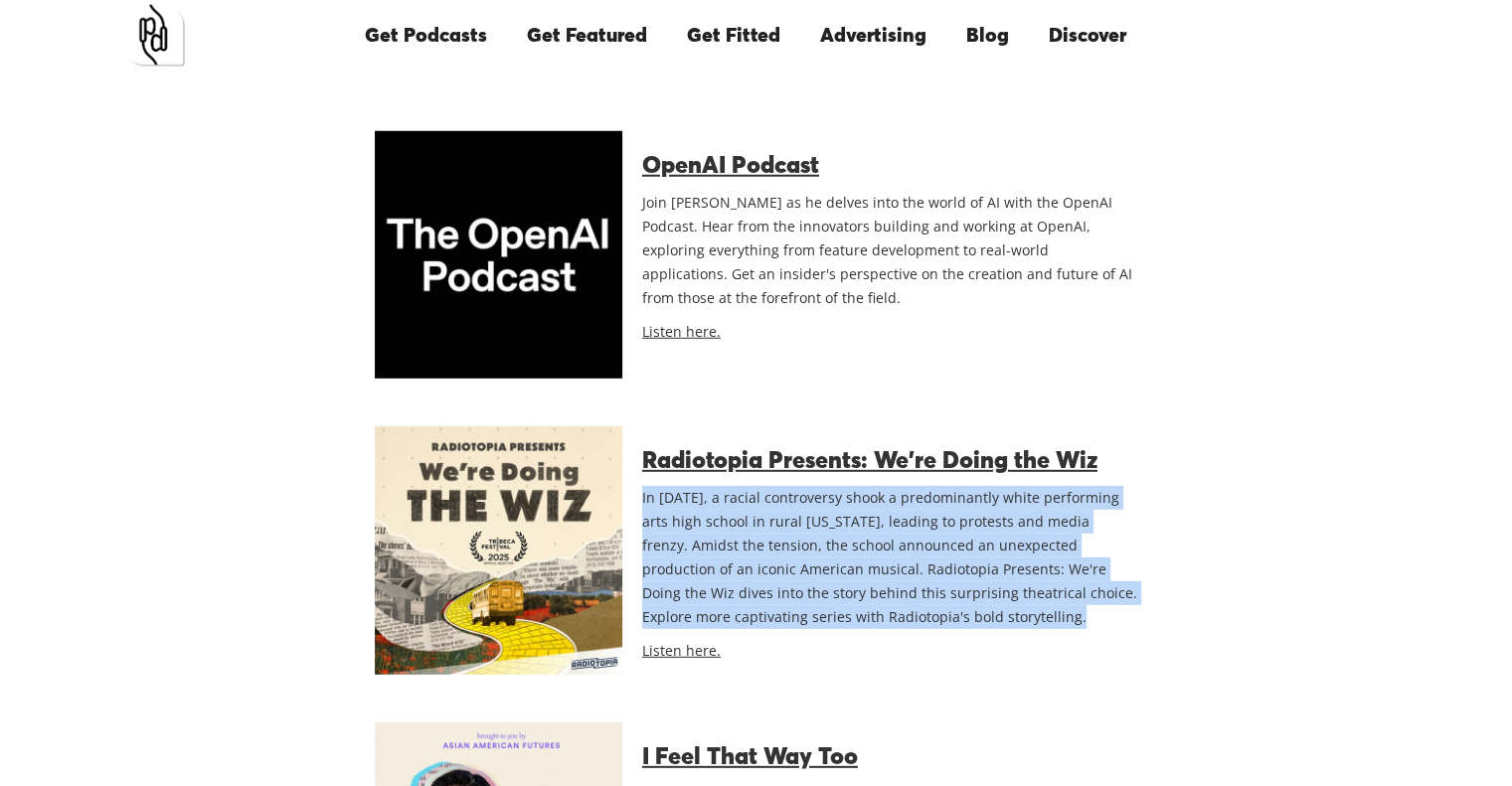drag, startPoint x: 1073, startPoint y: 307, endPoint x: 640, endPoint y: 195, distance: 447.25049 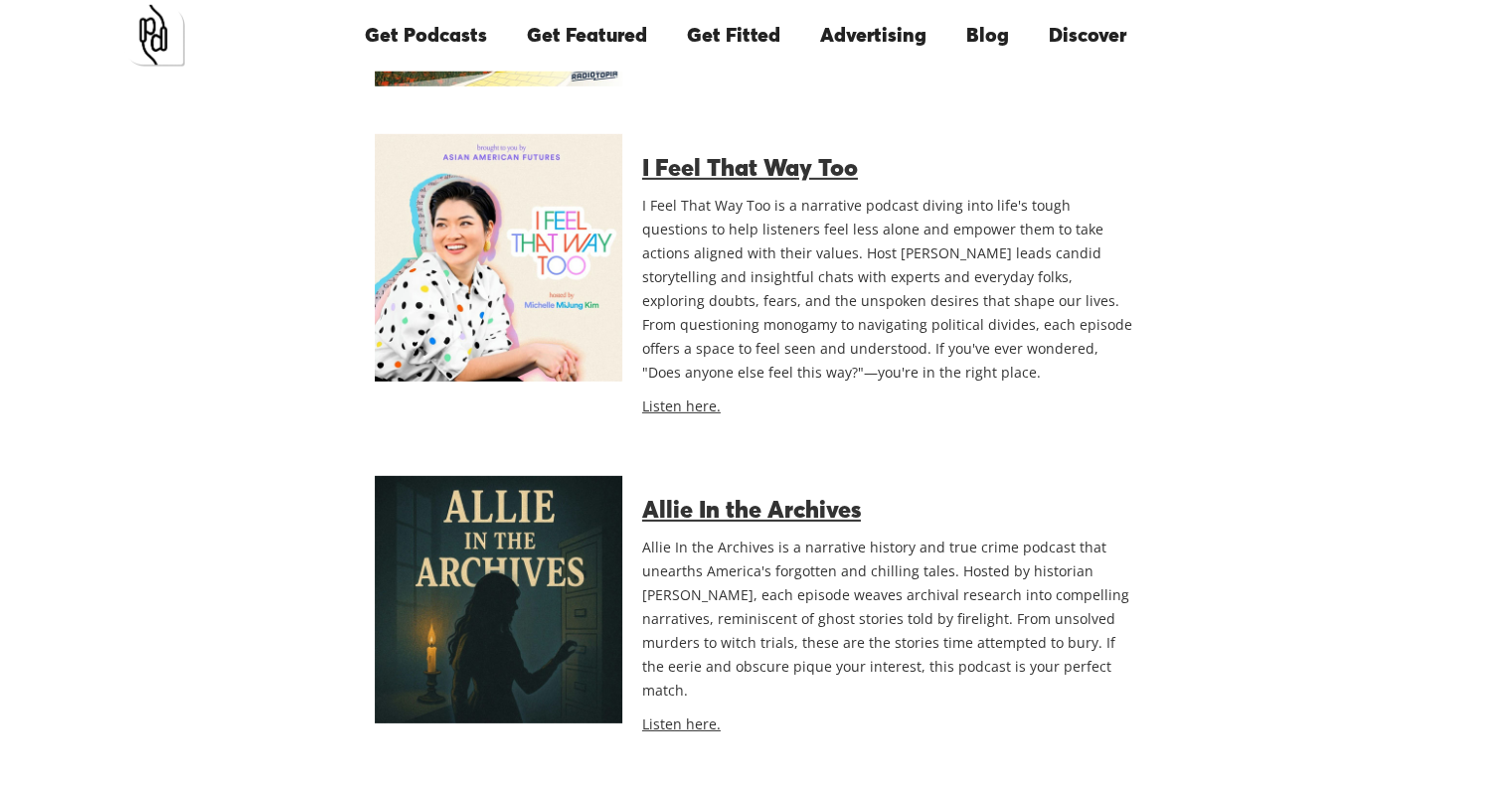 scroll, scrollTop: 13653, scrollLeft: 0, axis: vertical 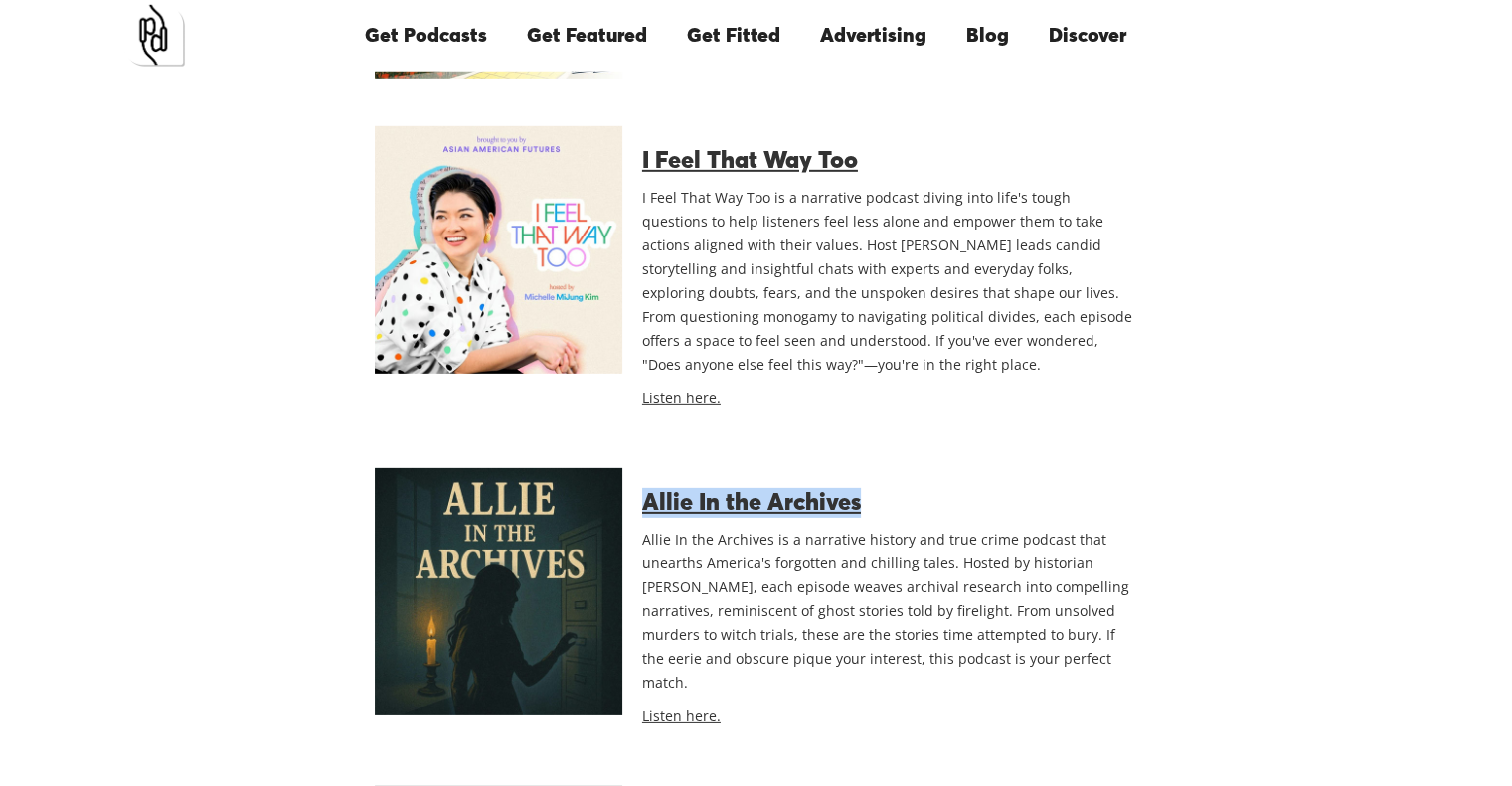 drag, startPoint x: 864, startPoint y: 202, endPoint x: 644, endPoint y: 191, distance: 220.27483 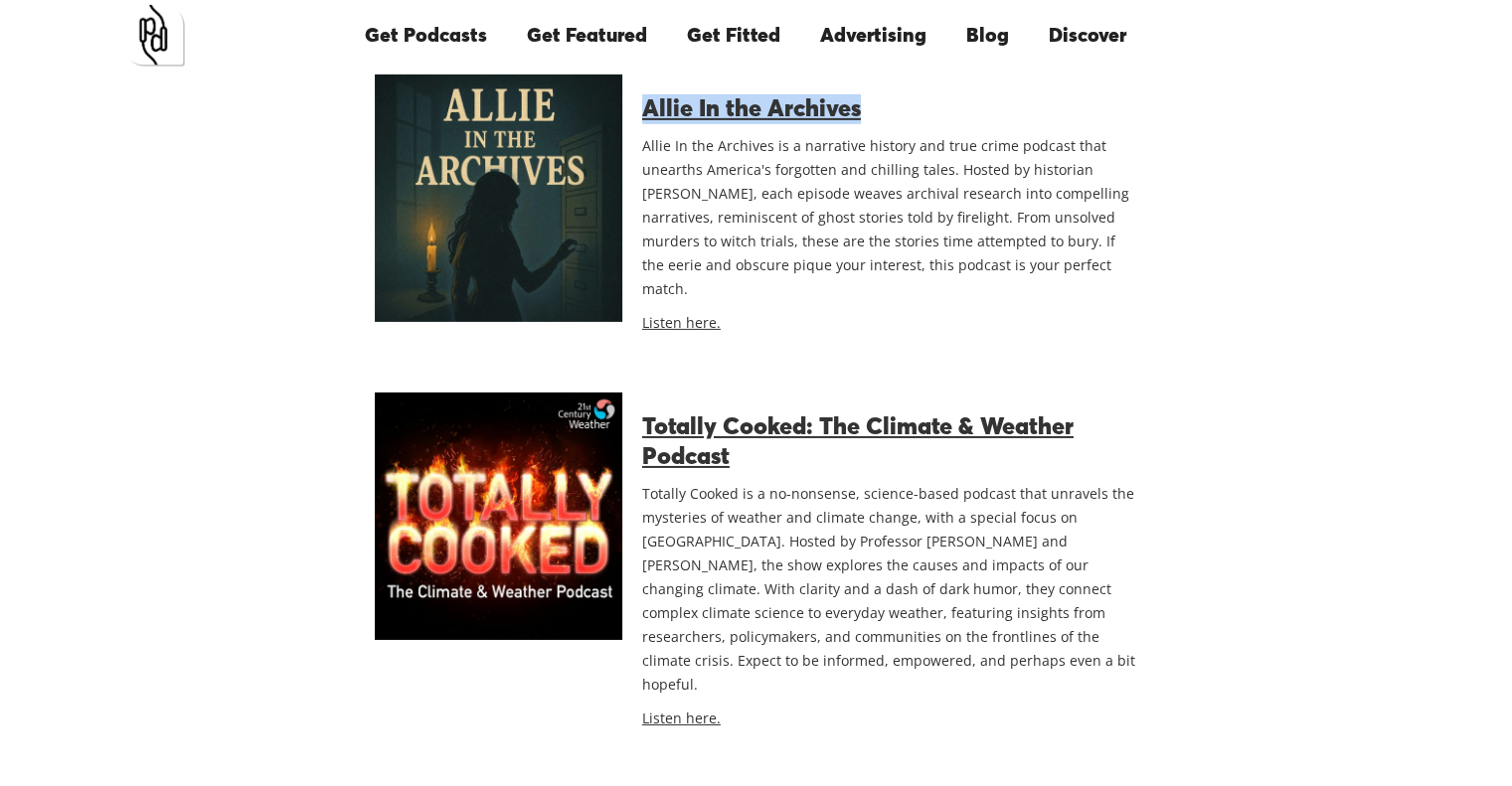 scroll, scrollTop: 14051, scrollLeft: 0, axis: vertical 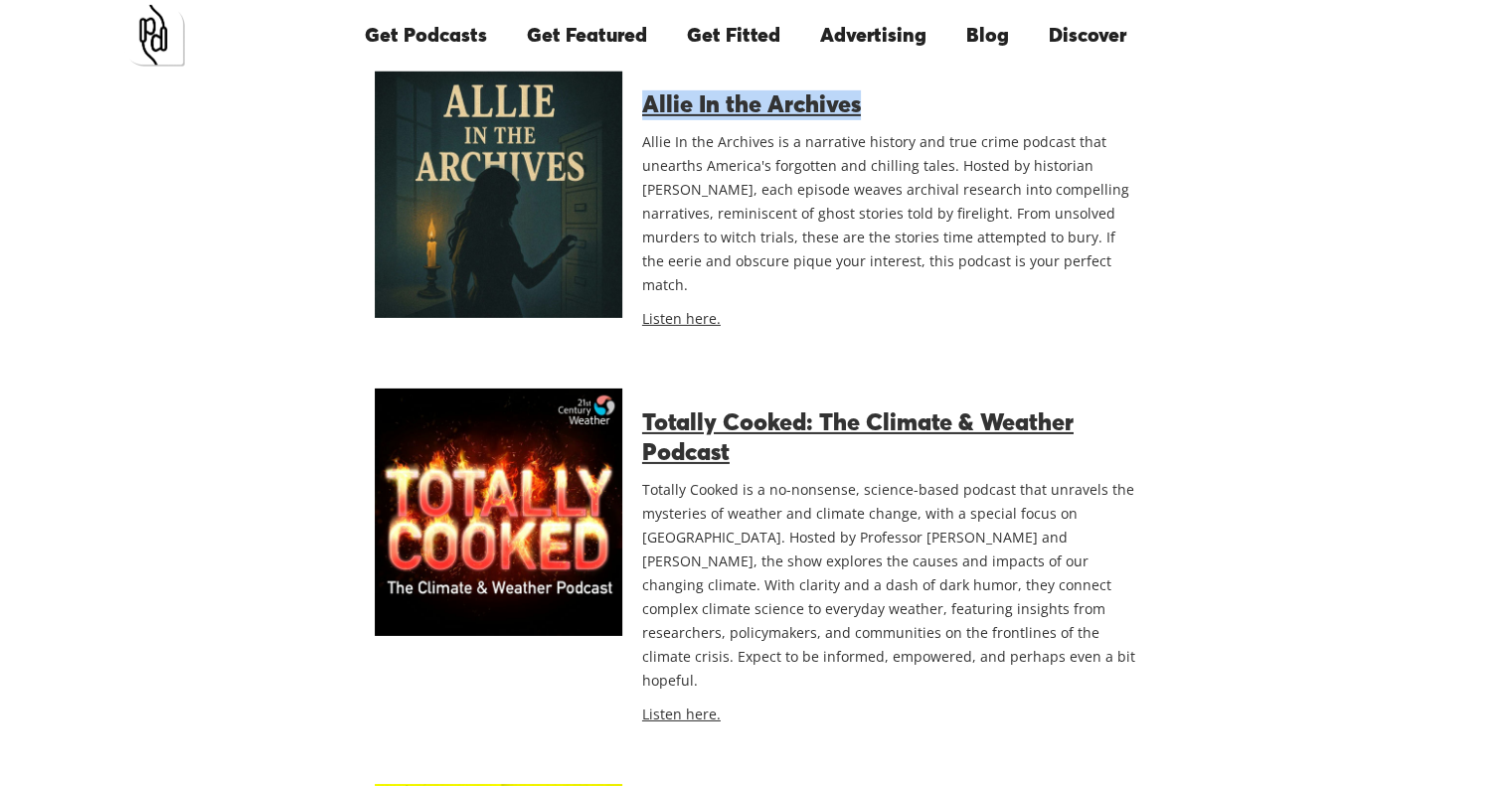 drag, startPoint x: 1006, startPoint y: 333, endPoint x: 640, endPoint y: 153, distance: 407.86763 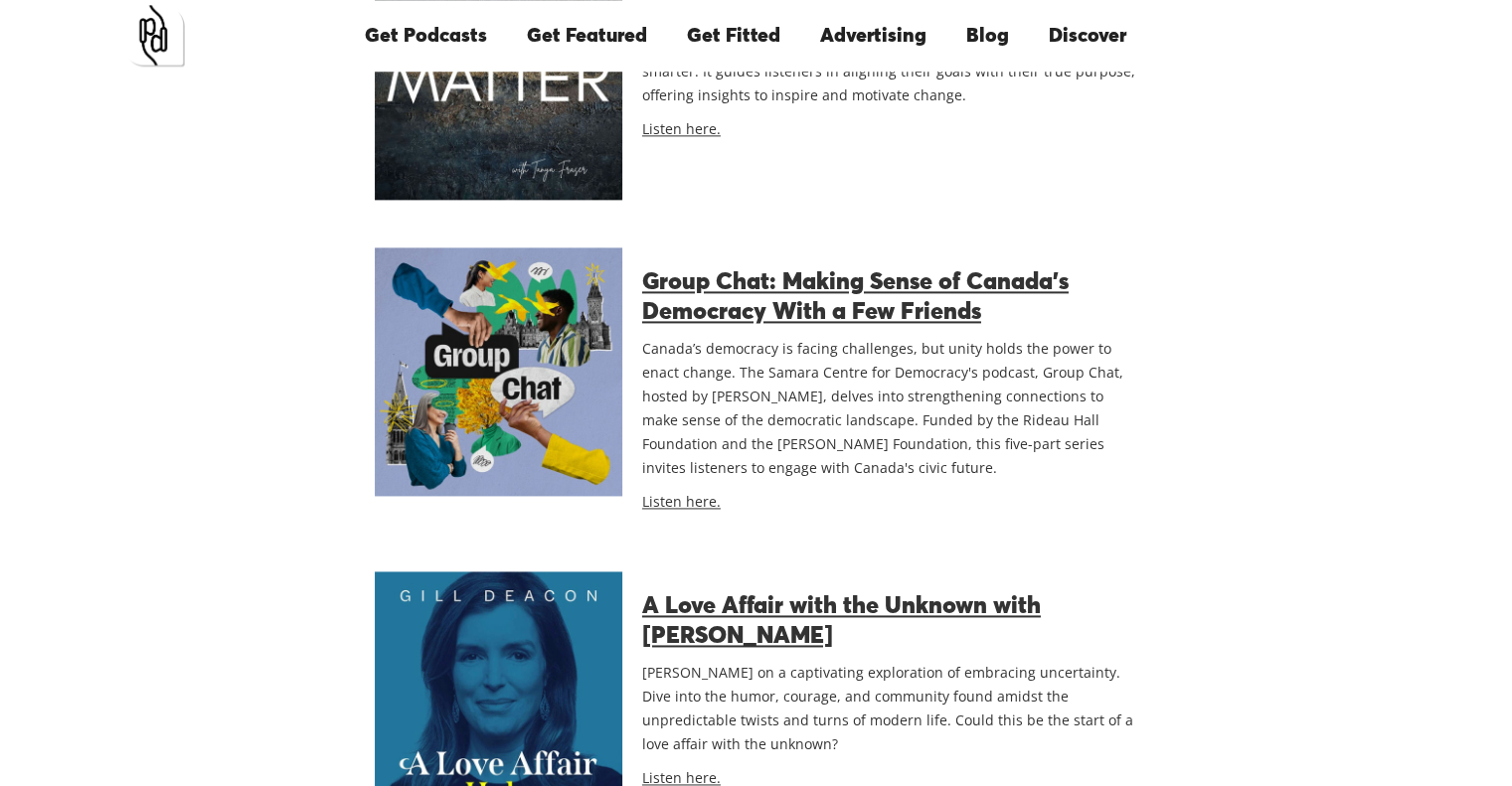 scroll, scrollTop: 17799, scrollLeft: 0, axis: vertical 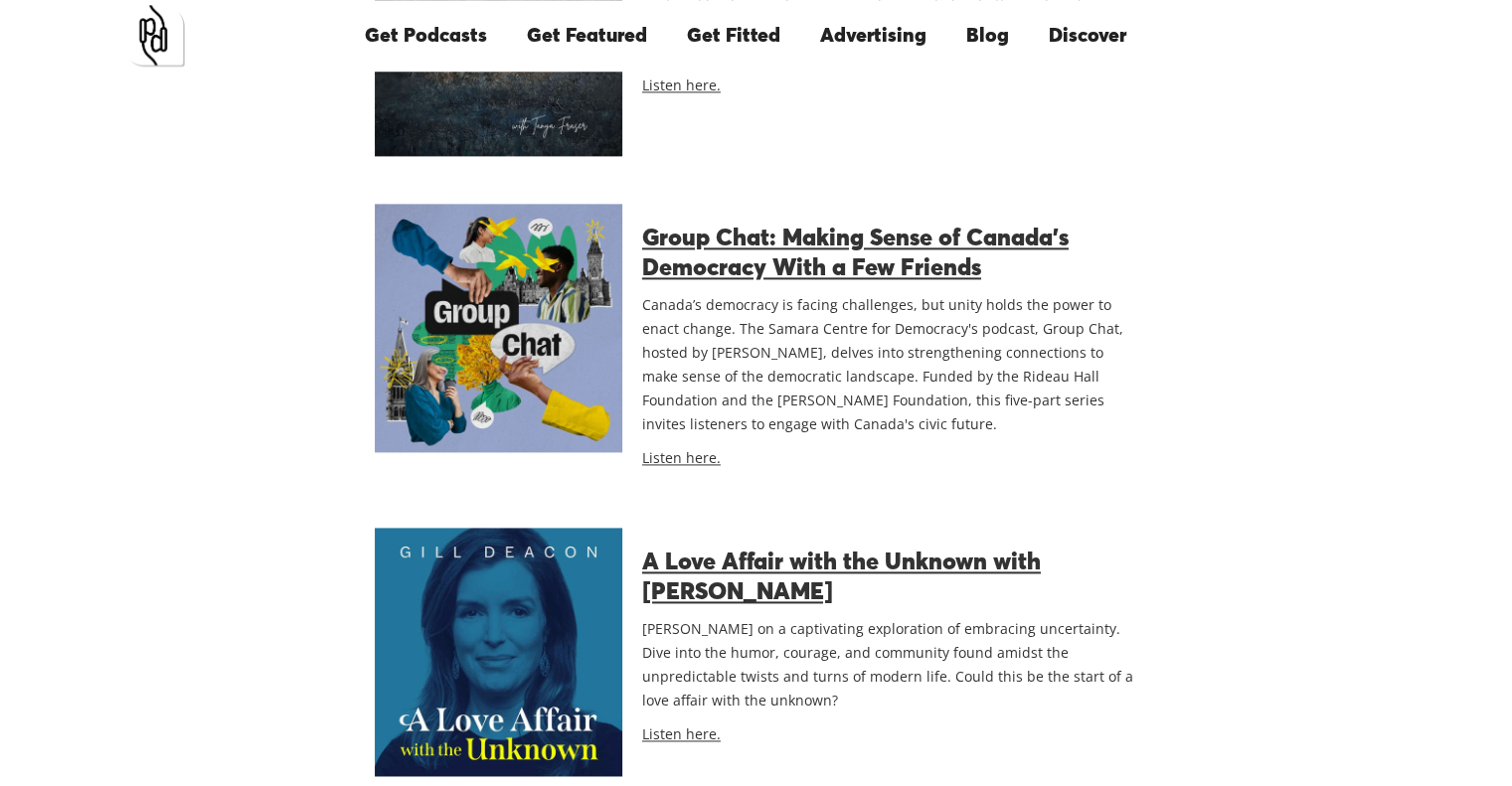 drag, startPoint x: 811, startPoint y: 407, endPoint x: 648, endPoint y: 410, distance: 163.02761 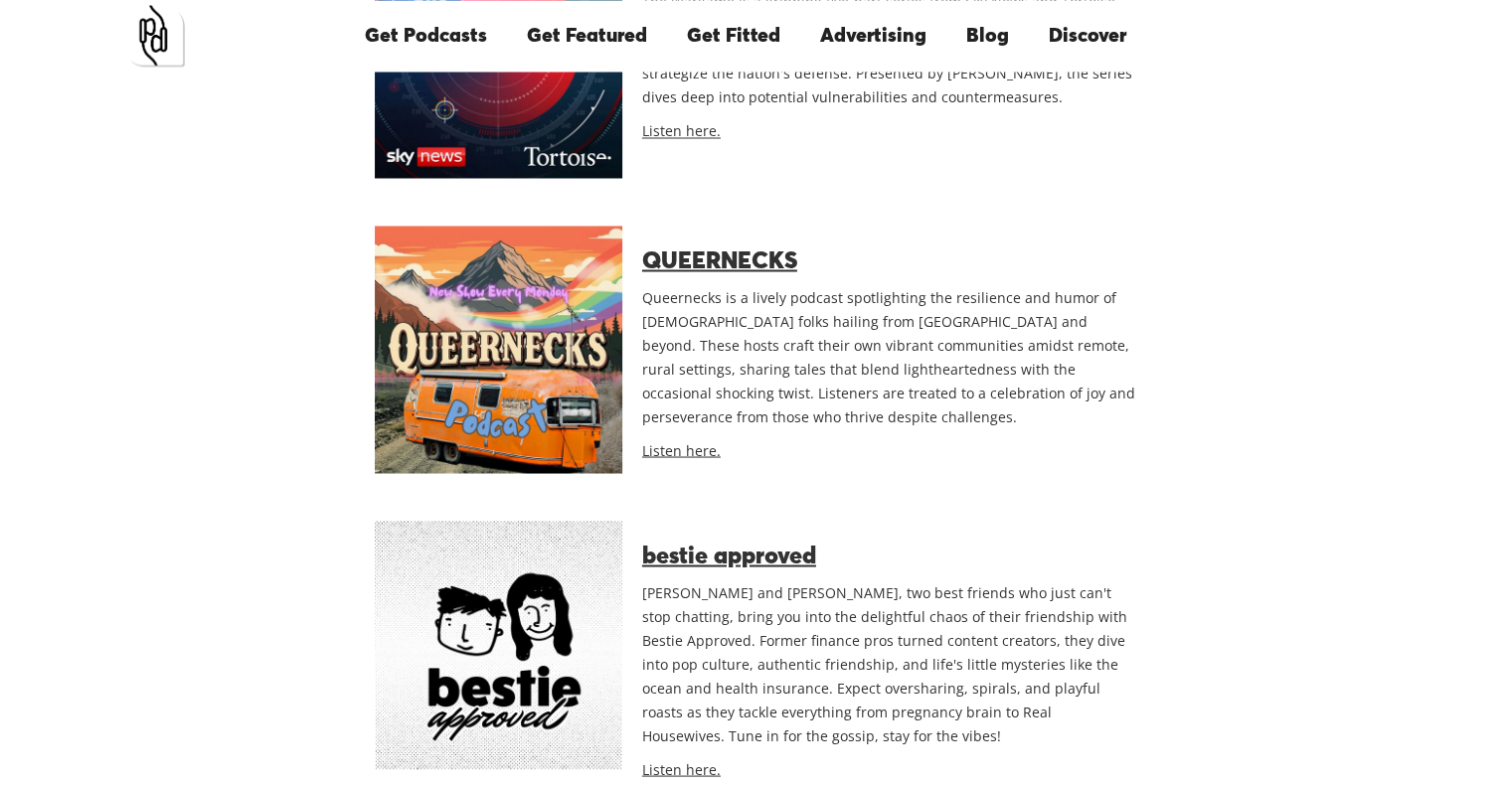 scroll, scrollTop: 18693, scrollLeft: 0, axis: vertical 